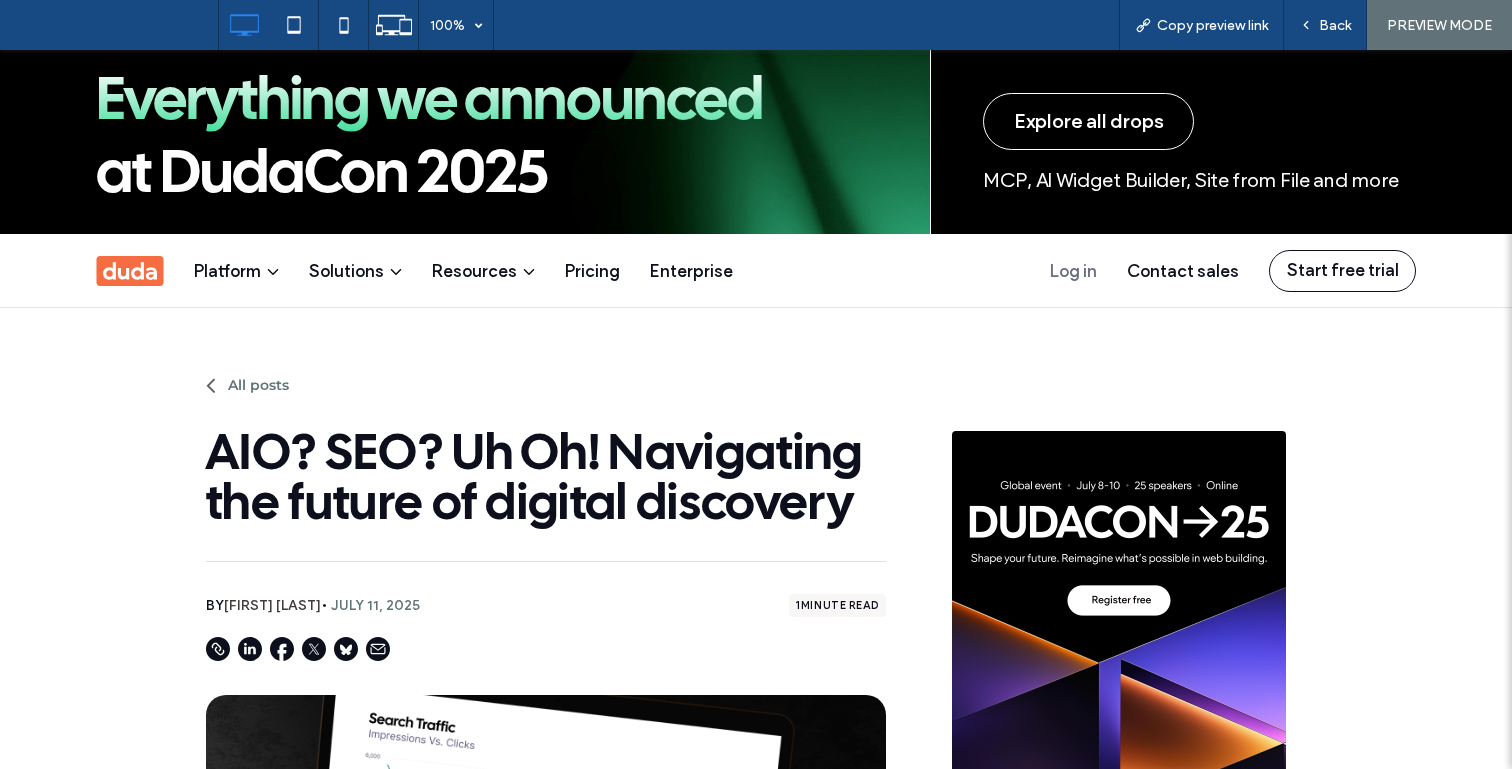 scroll, scrollTop: 0, scrollLeft: 0, axis: both 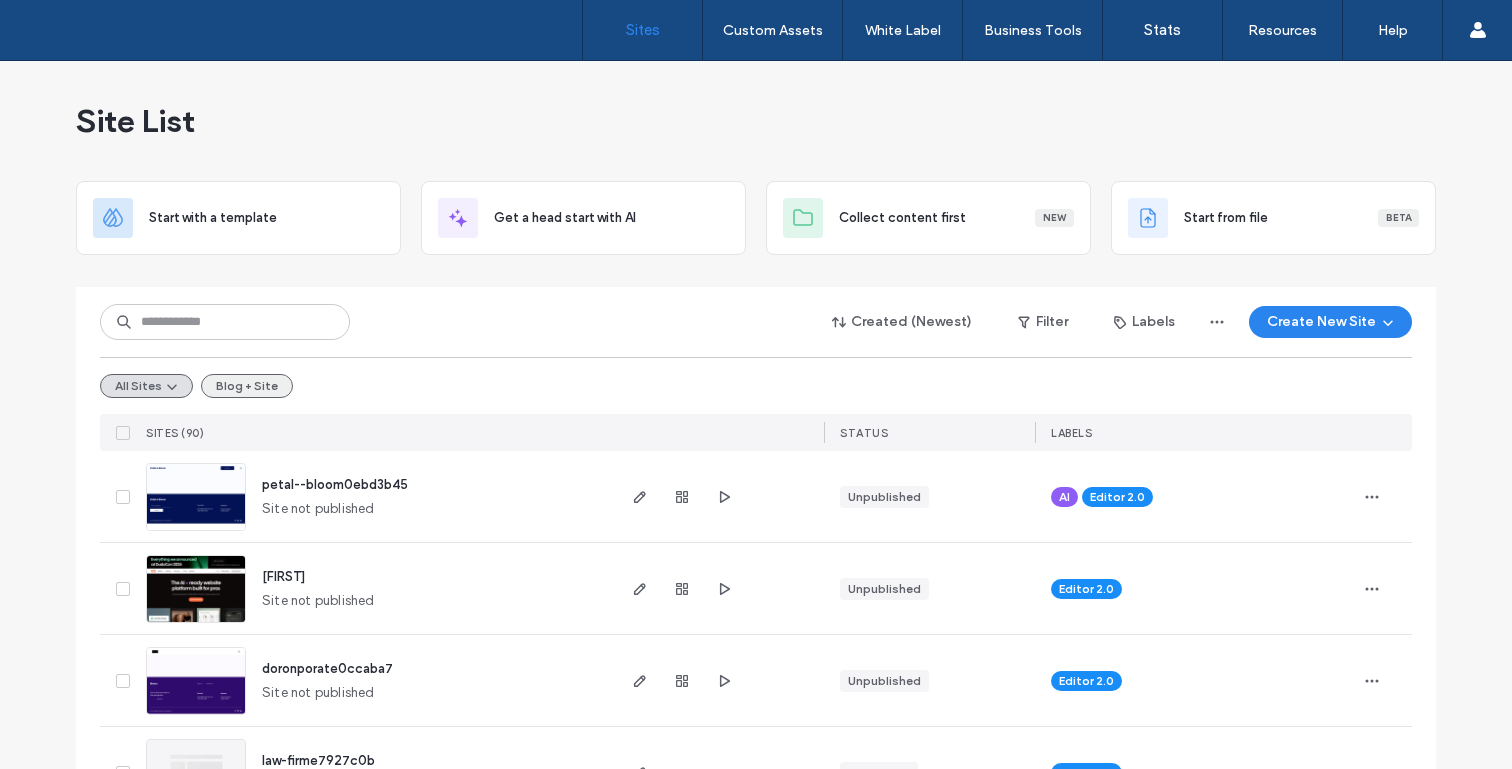 click on "Blog + Site" at bounding box center [247, 386] 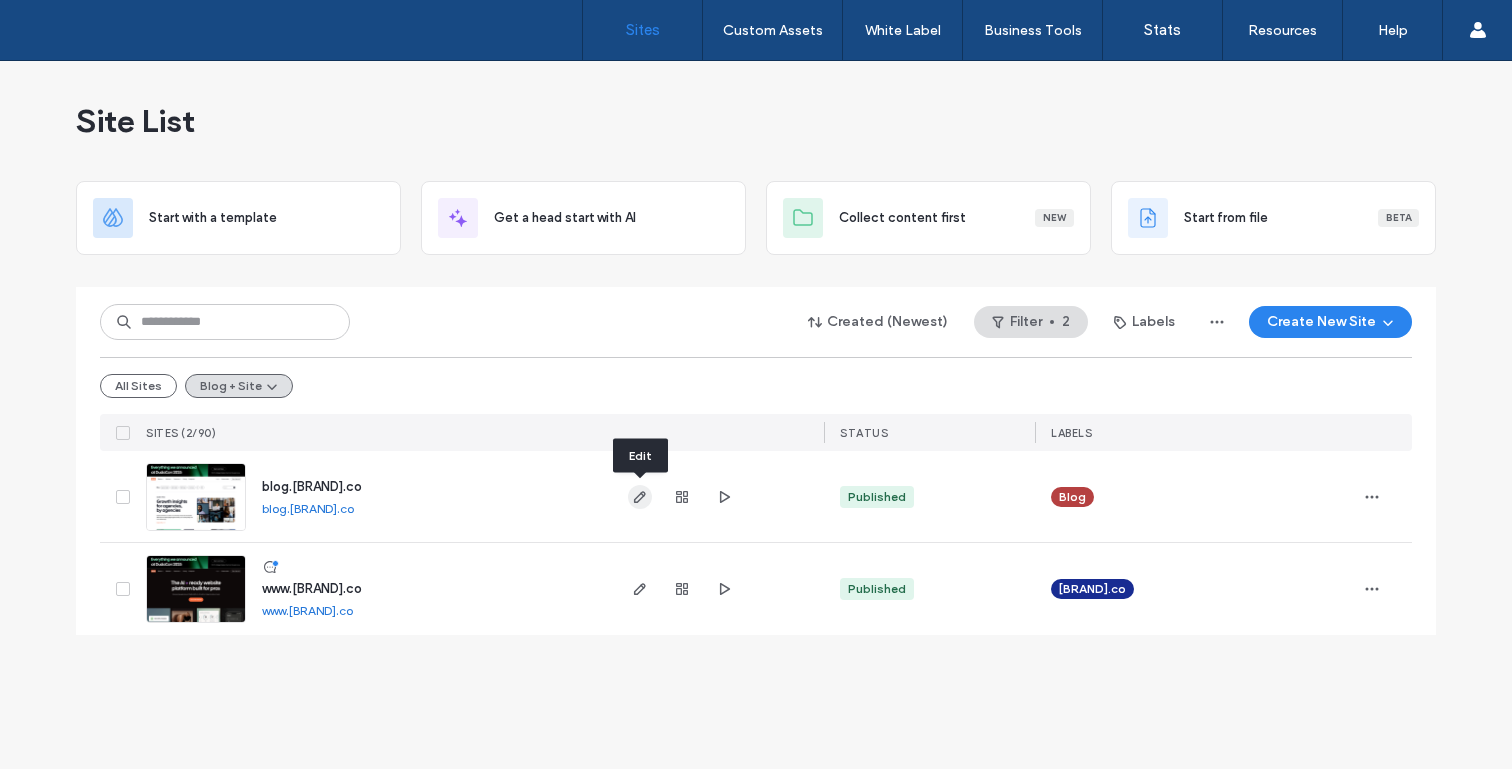 click 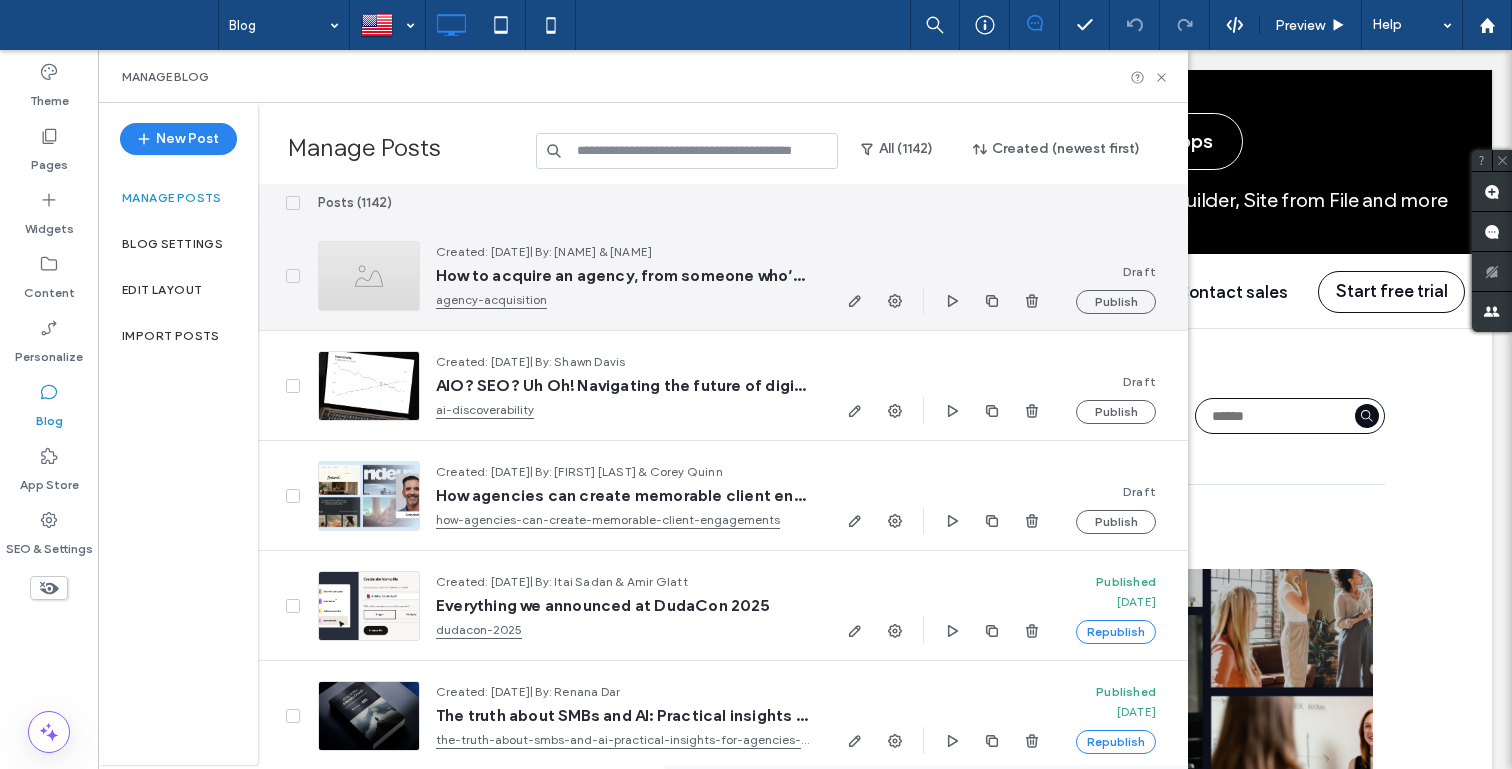 scroll, scrollTop: 0, scrollLeft: 0, axis: both 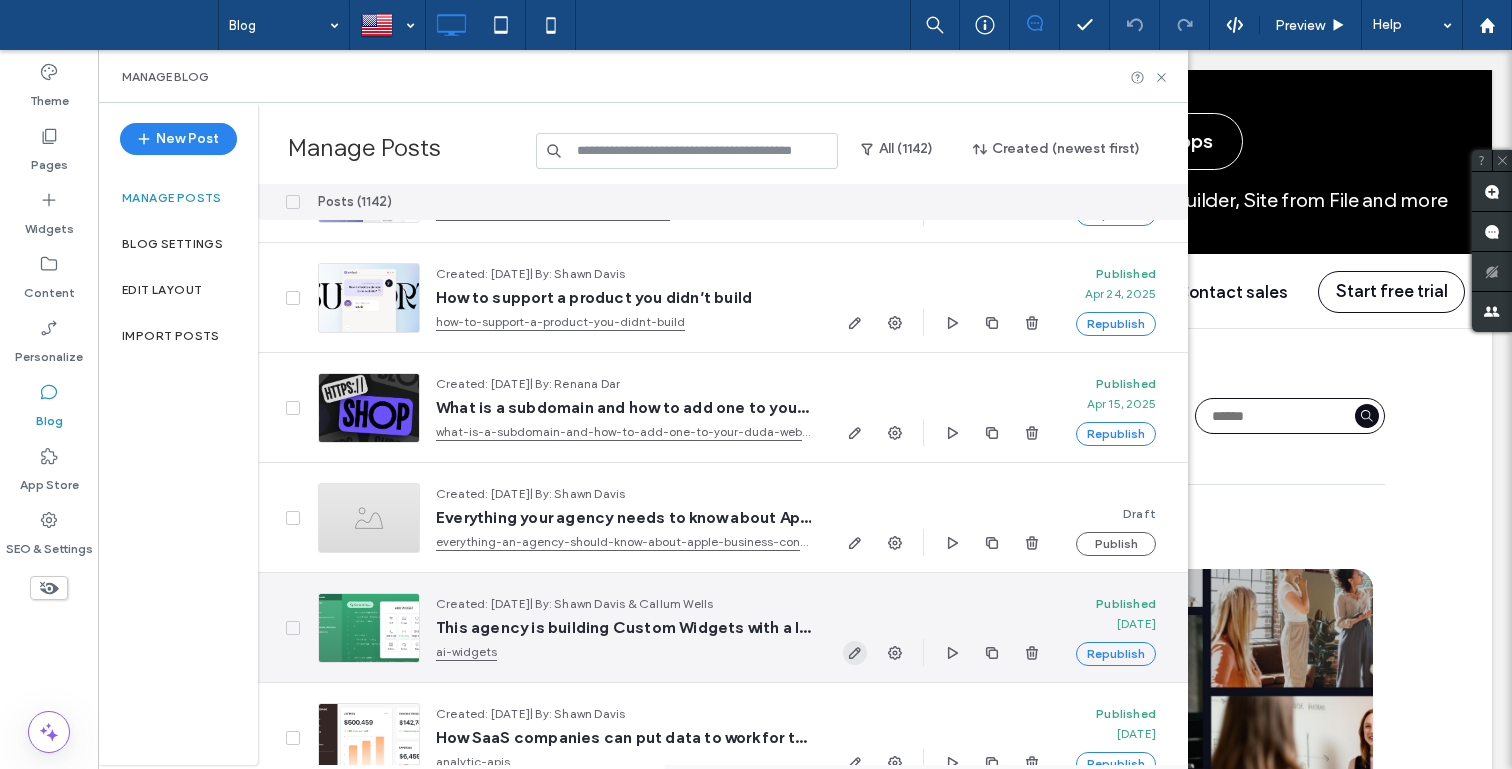 click 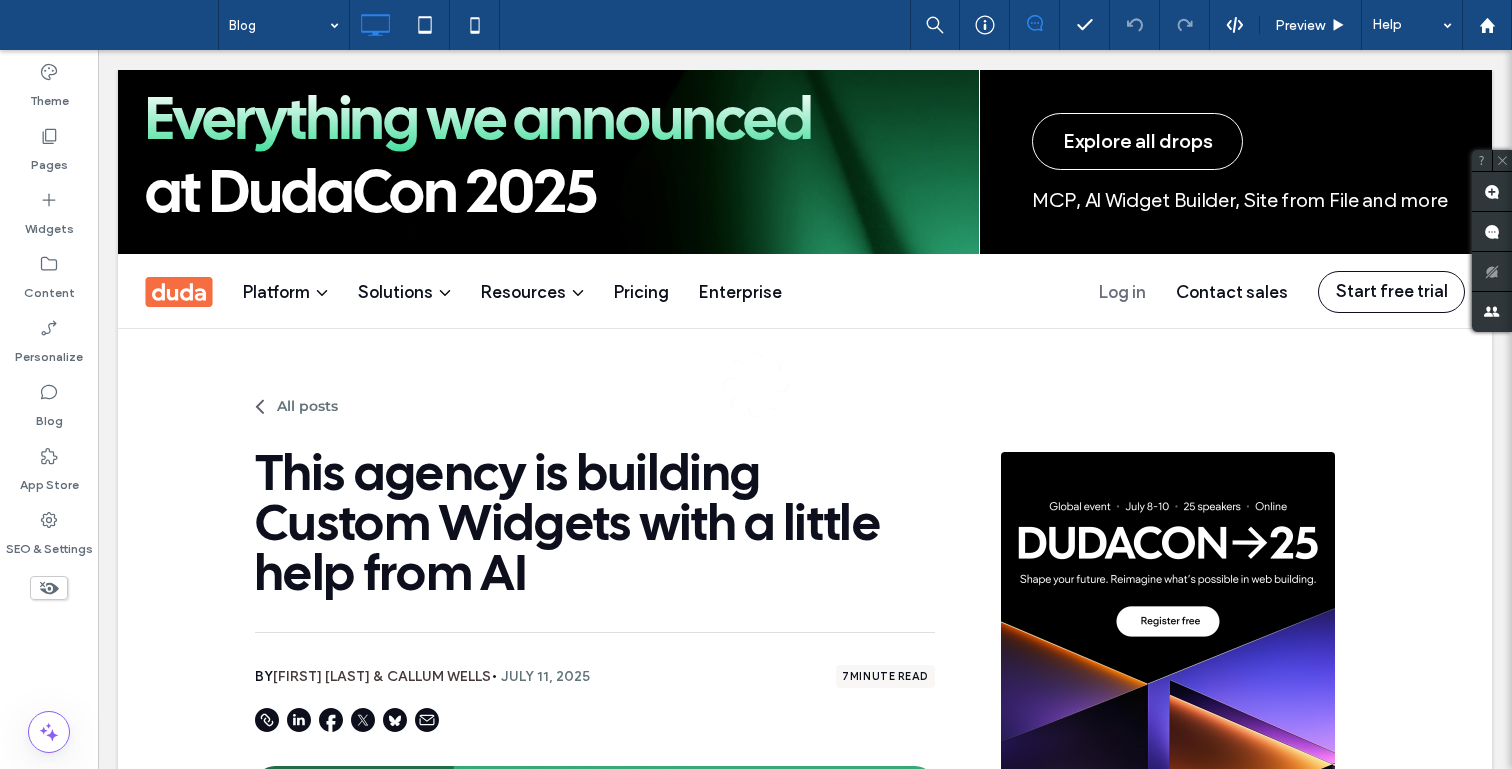 scroll, scrollTop: 0, scrollLeft: 0, axis: both 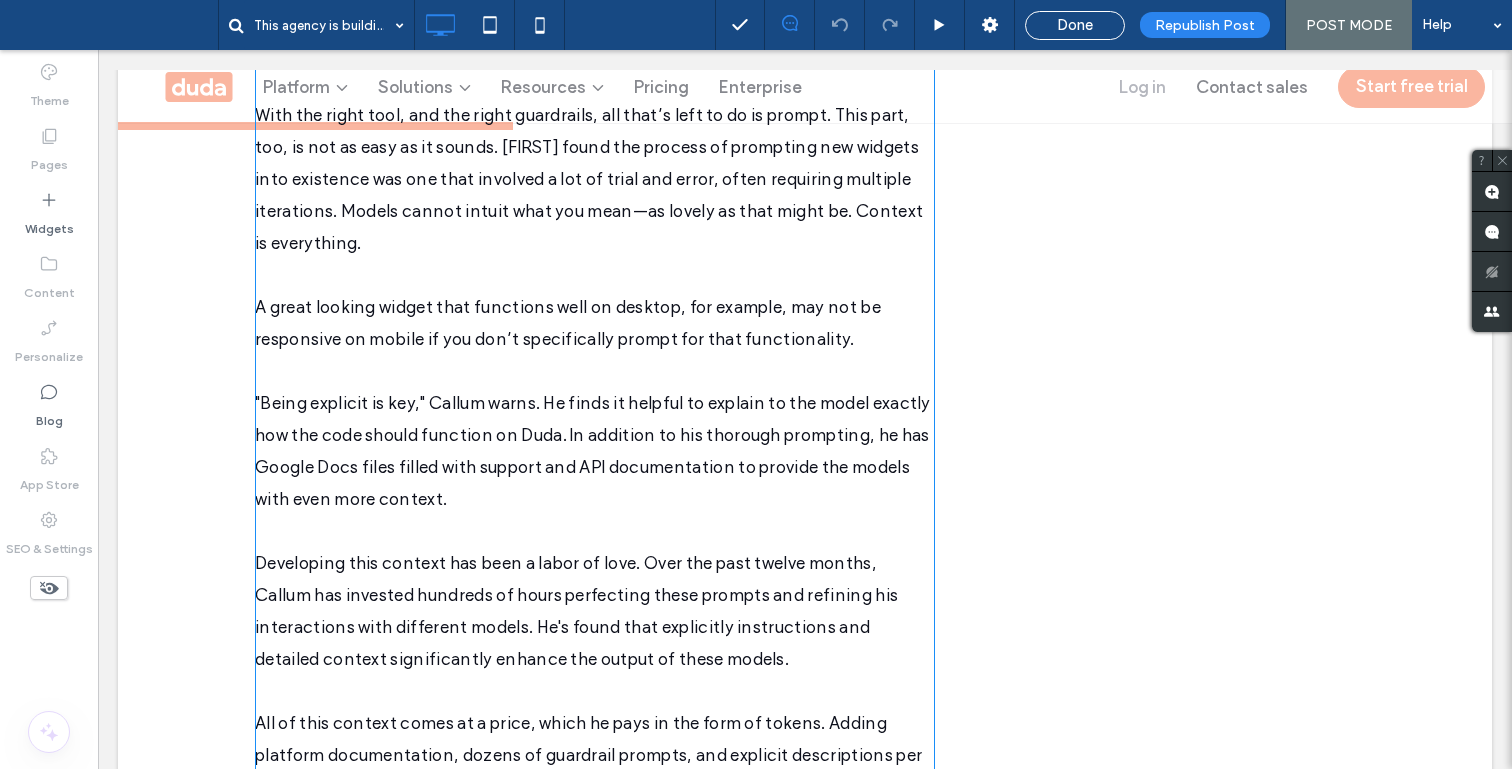 click on "With the right tool, and the right guardrails, all that’s left to do is prompt. This part, too, is not as easy as it sounds. [FIRST] found the process of prompting new widgets into existence was one that involved a lot of trial and error, often requiring multiple iterations. Models cannot intuit what you mean—as lovely as that might be. Context is everything.  A great looking widget that functions well on desktop, for example, may not be responsive on mobile if you don’t specifically prompt for that functionality." at bounding box center (589, 227) 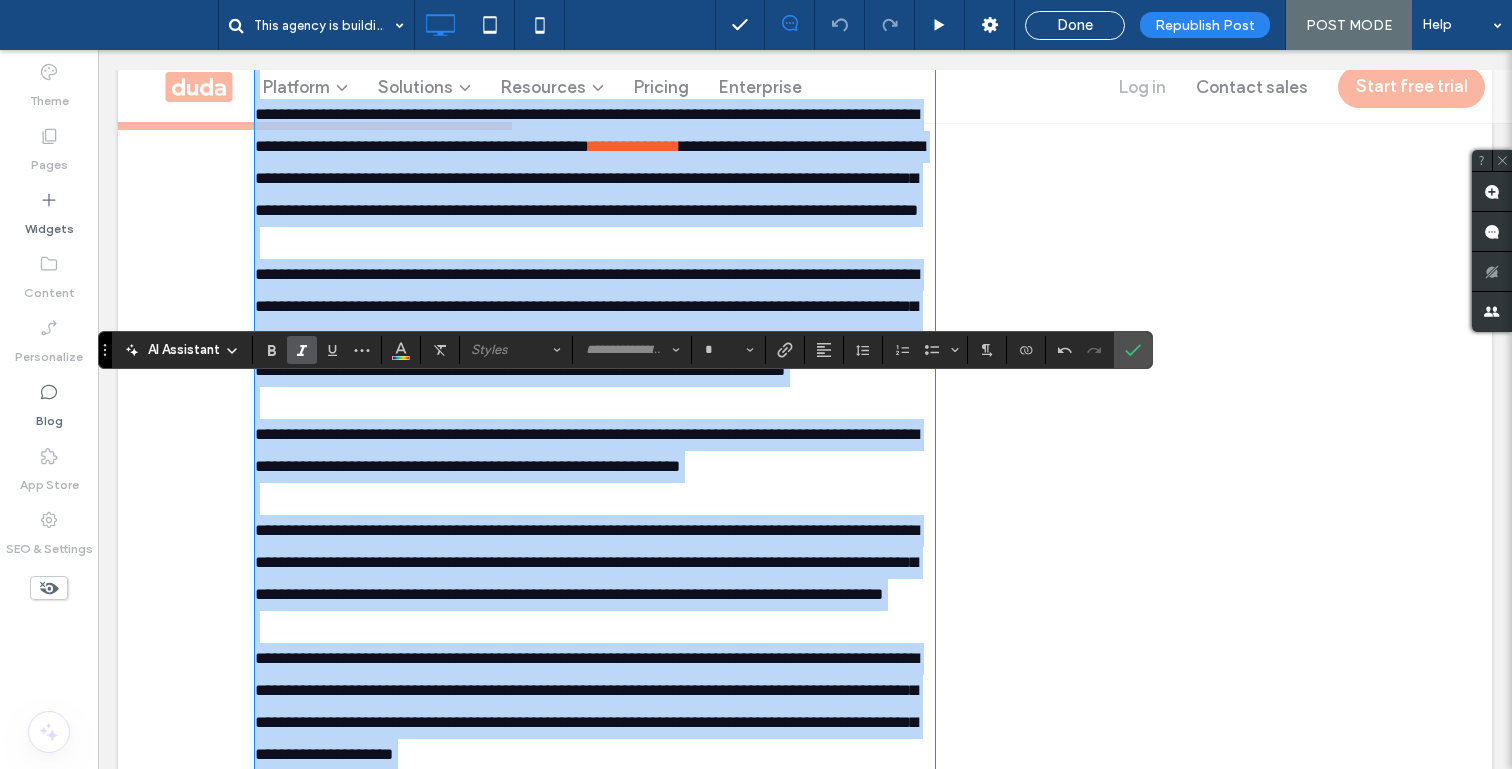 scroll, scrollTop: 2354, scrollLeft: 0, axis: vertical 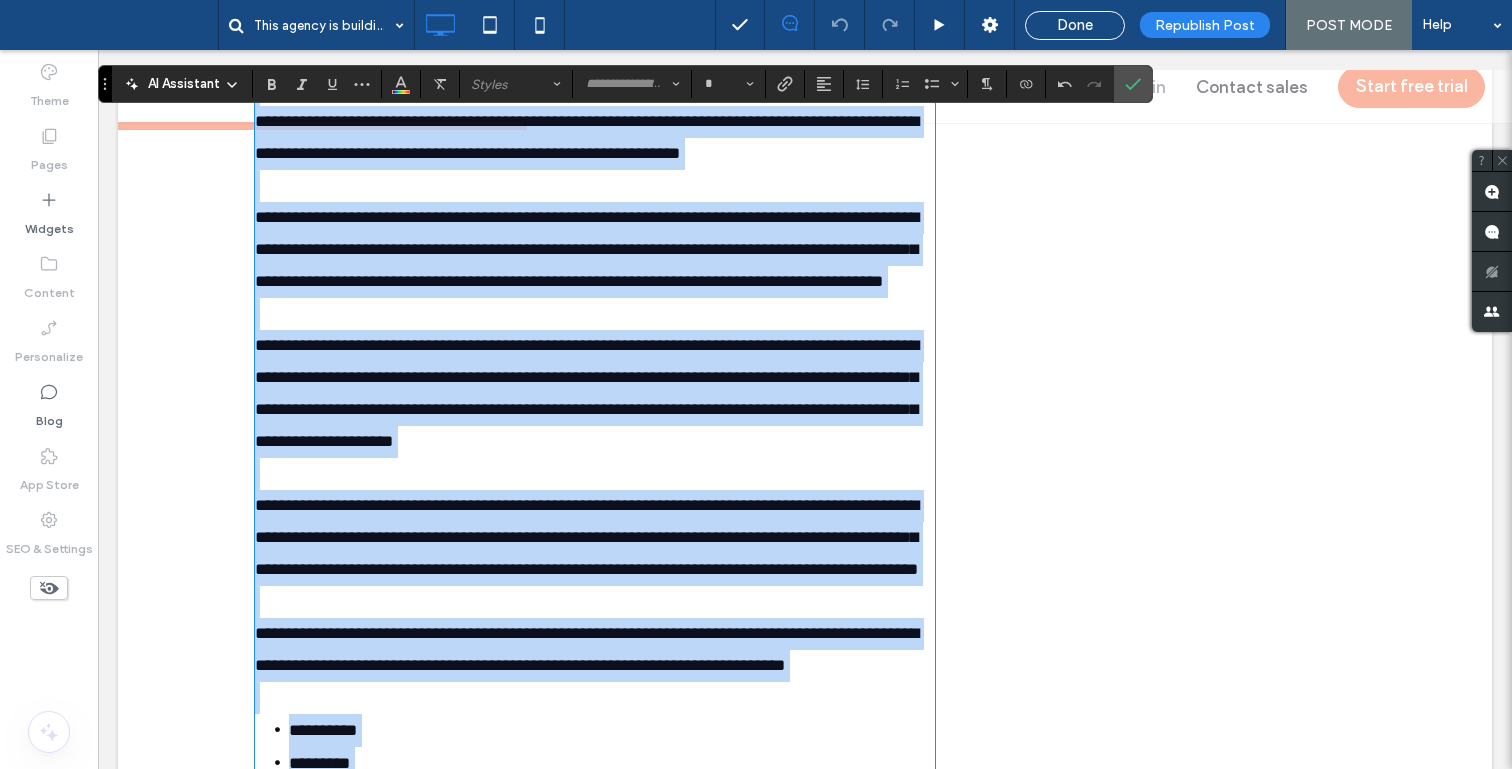 click on "**********" at bounding box center [587, 393] 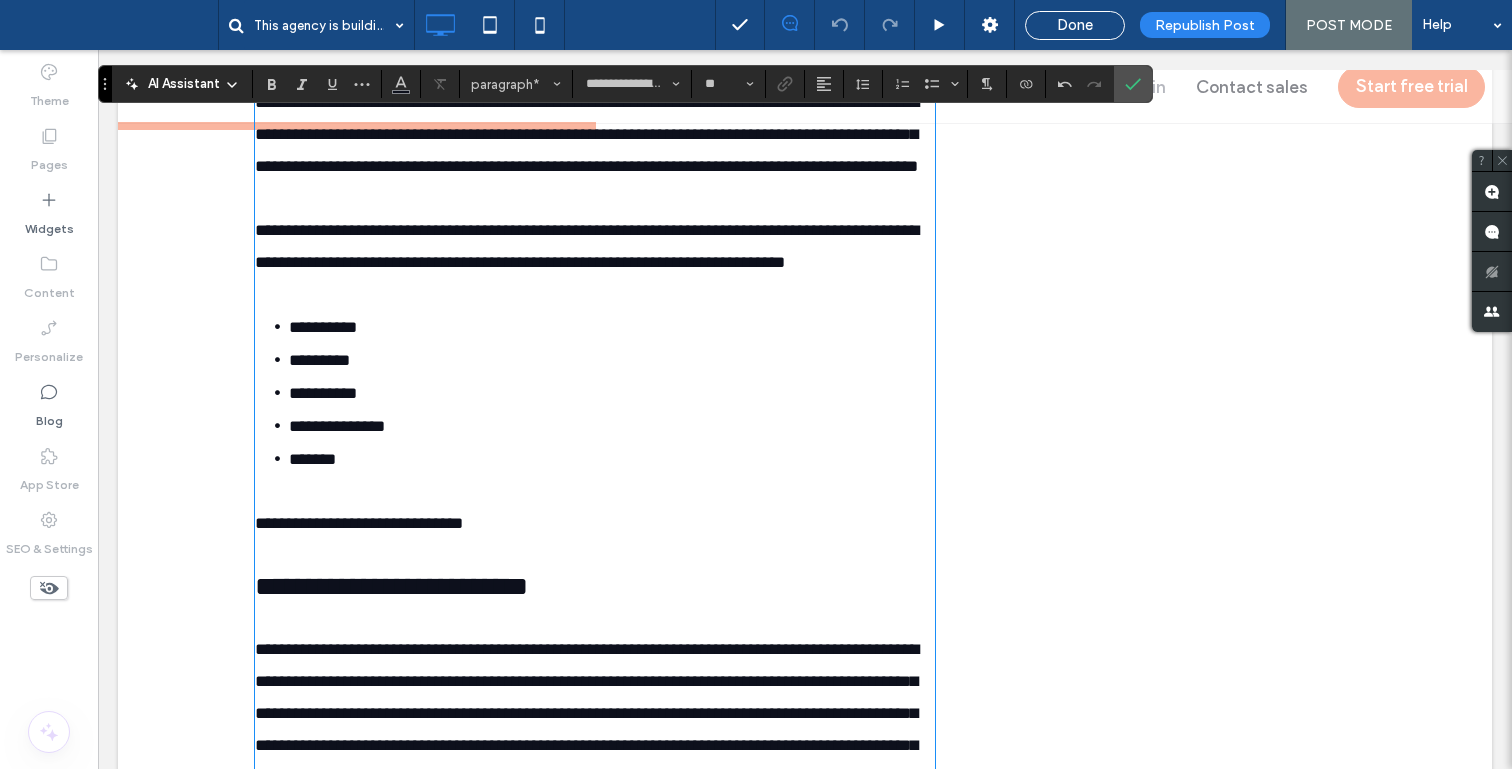 scroll, scrollTop: 2764, scrollLeft: 0, axis: vertical 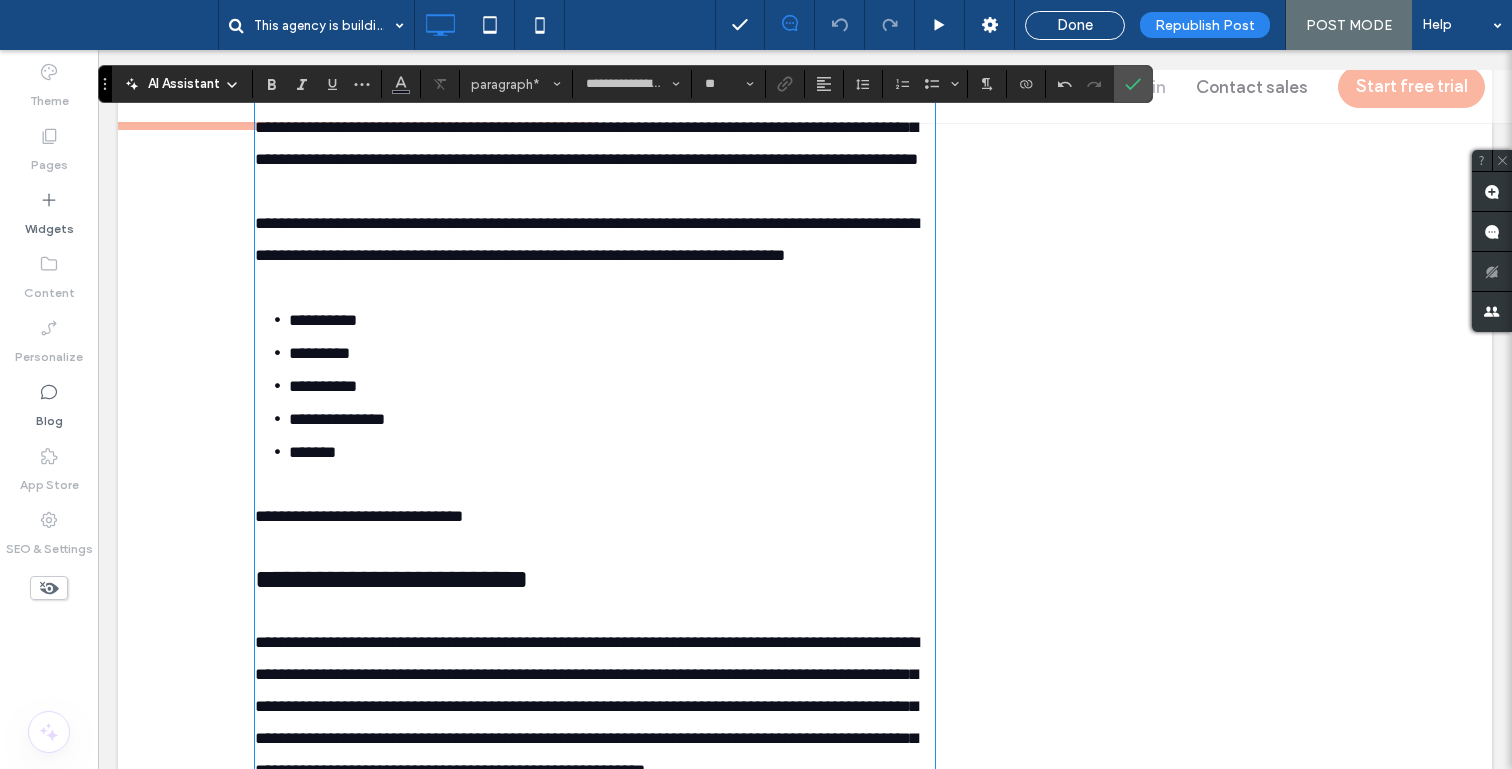 click on "**********" at bounding box center [587, 127] 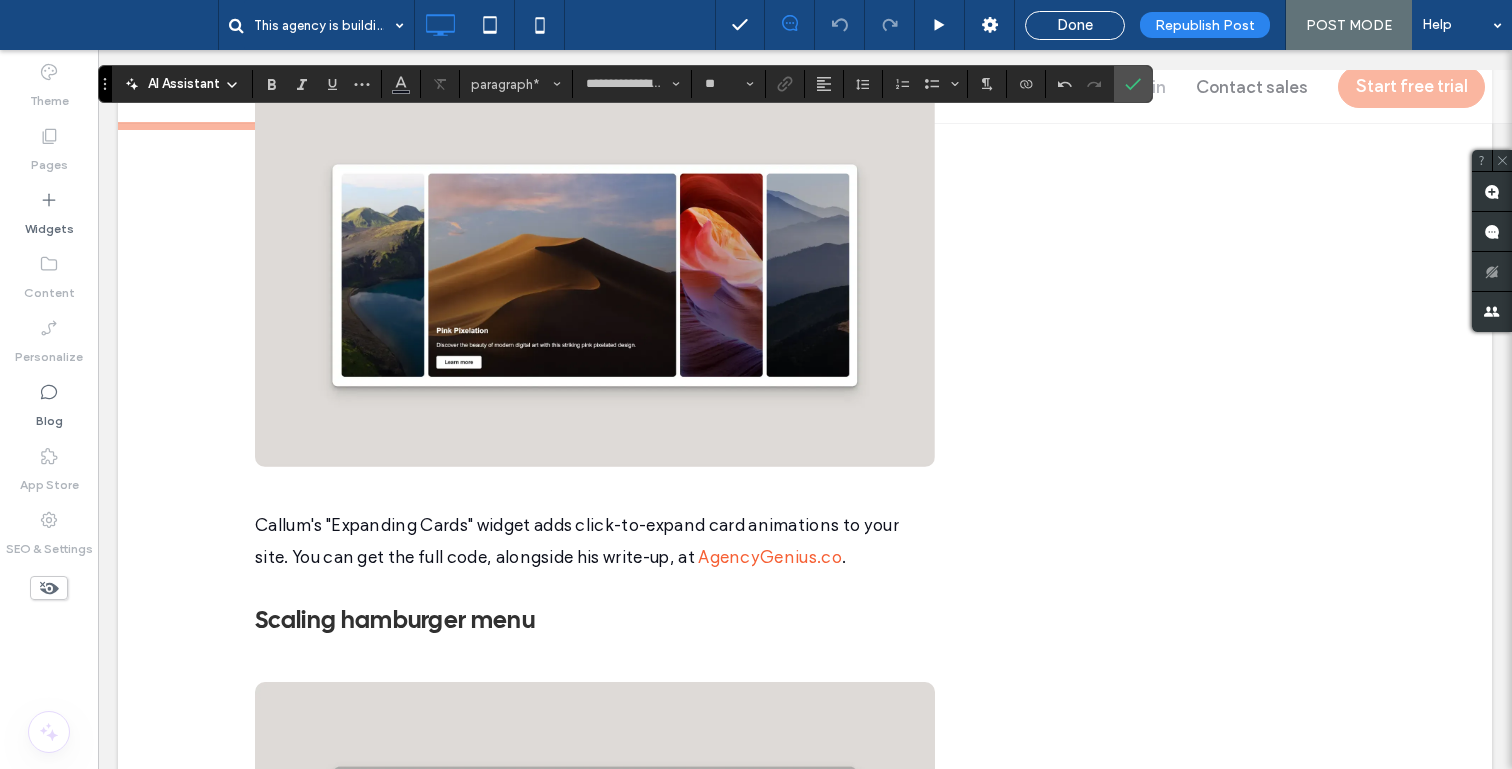 scroll, scrollTop: 3703, scrollLeft: 0, axis: vertical 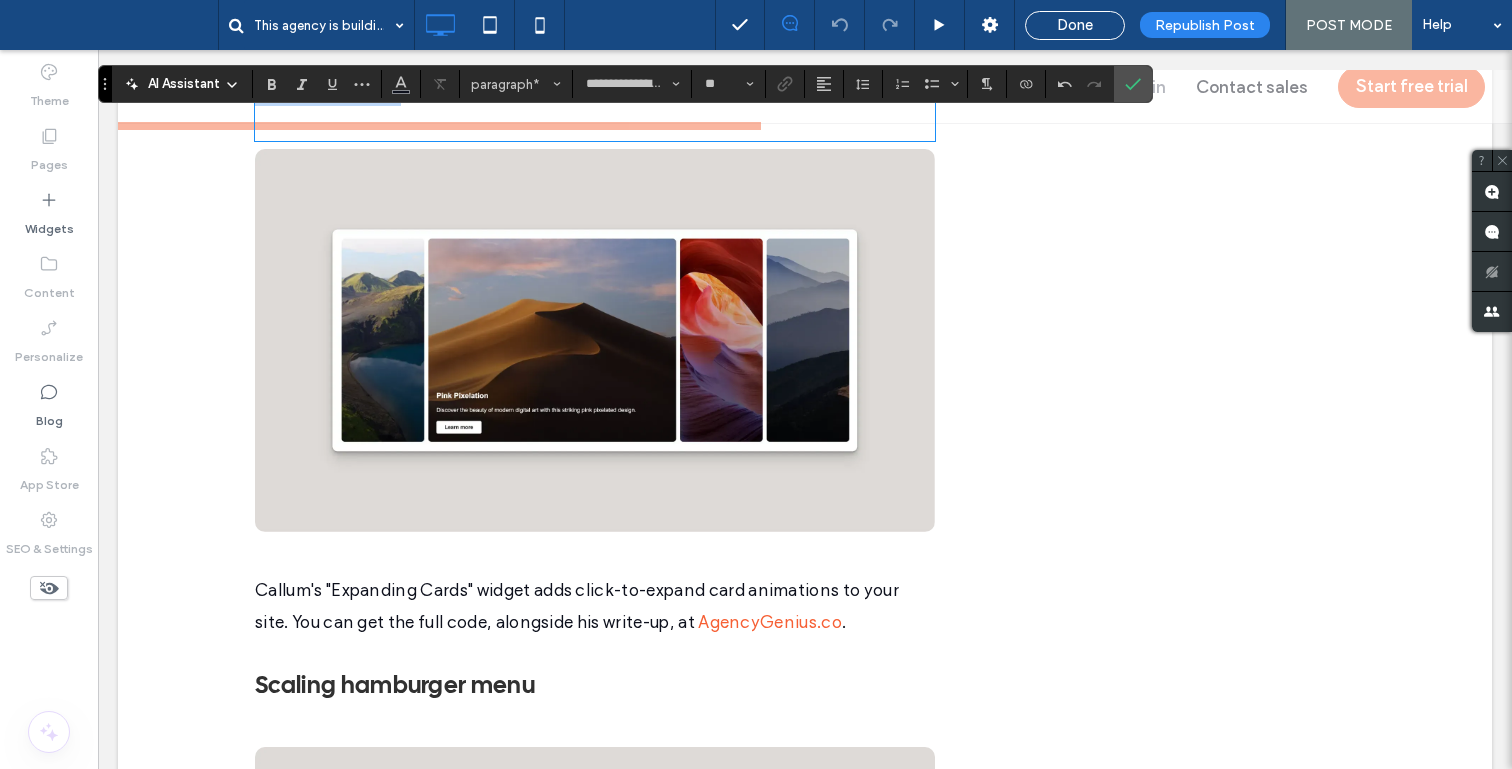 type 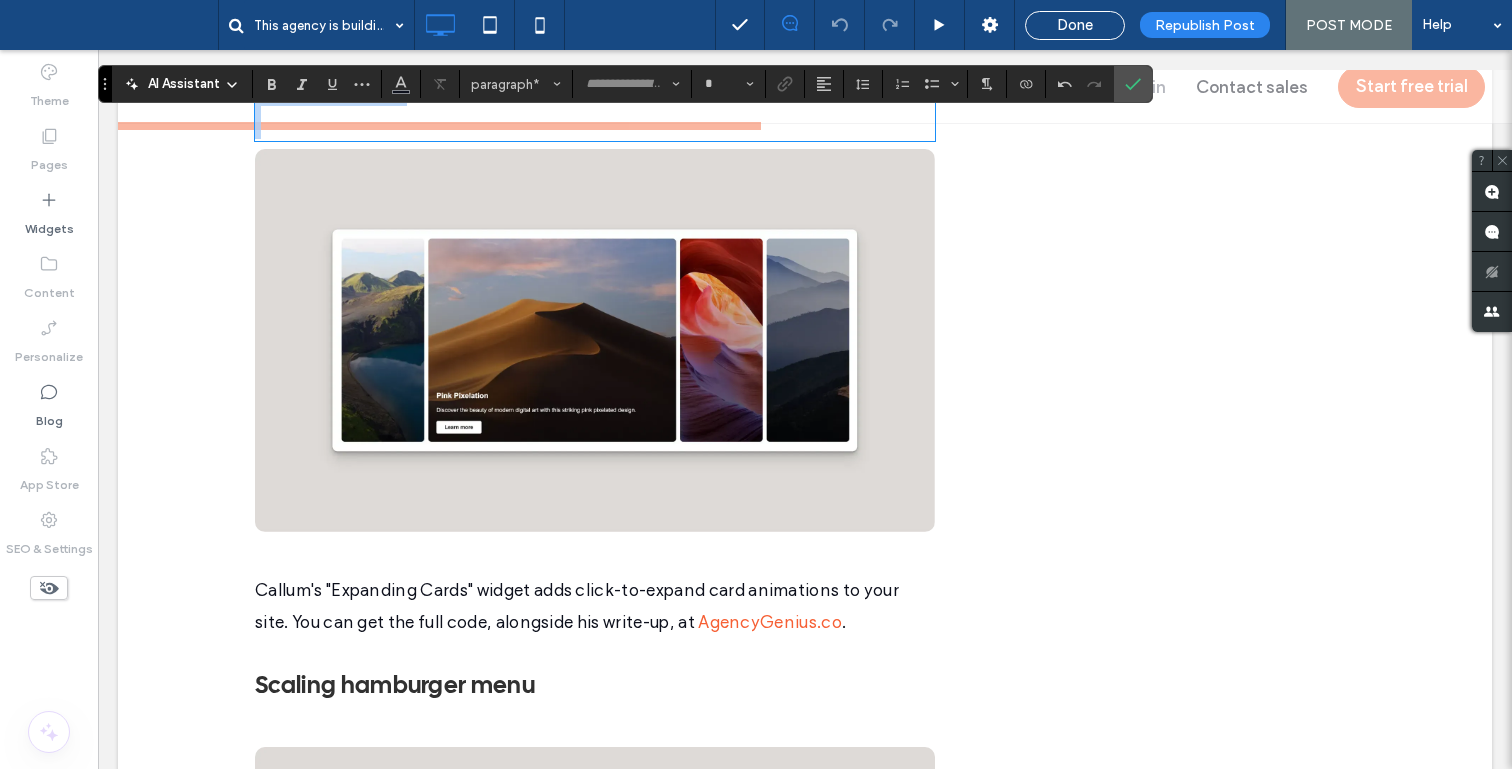 click at bounding box center (595, 123) 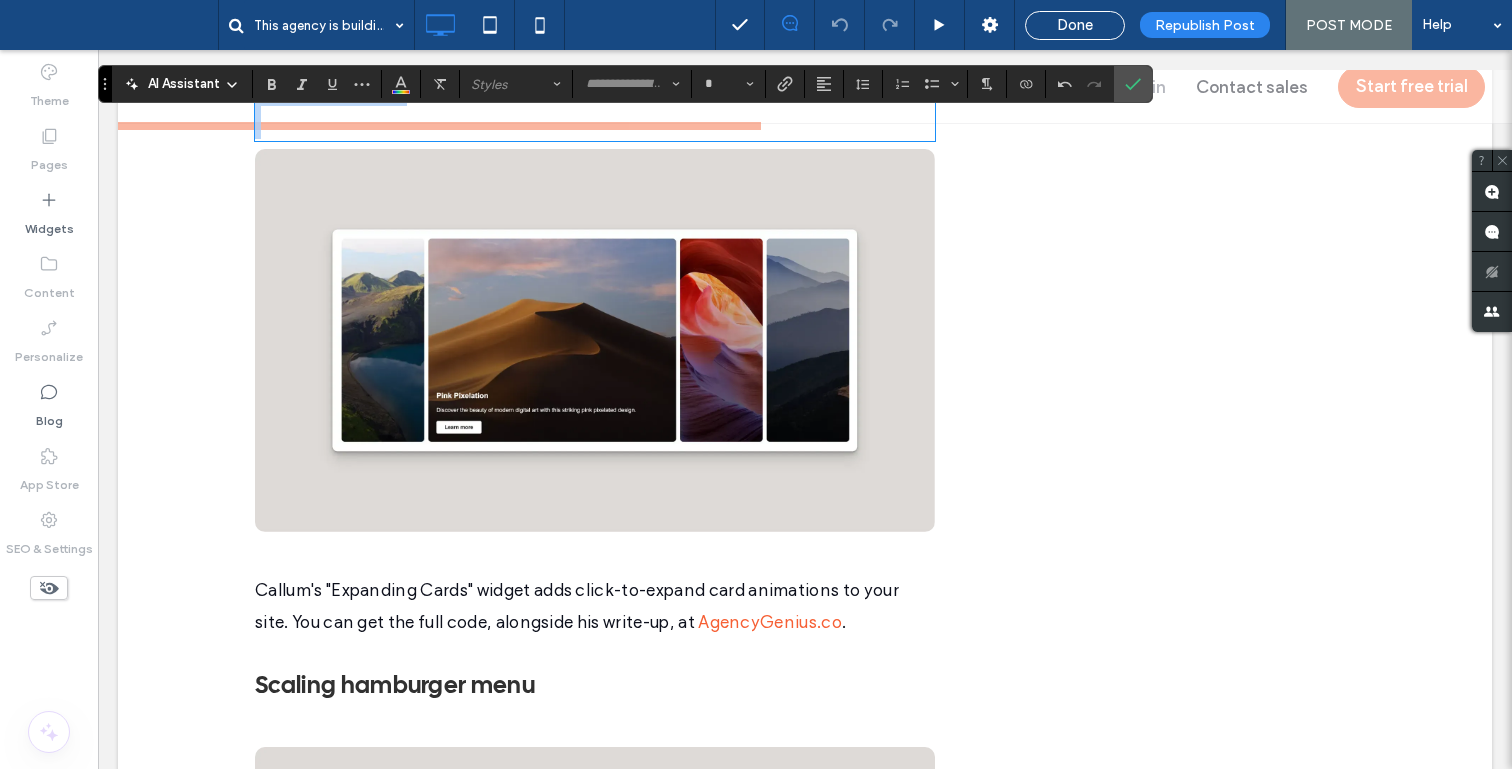 click at bounding box center (595, 123) 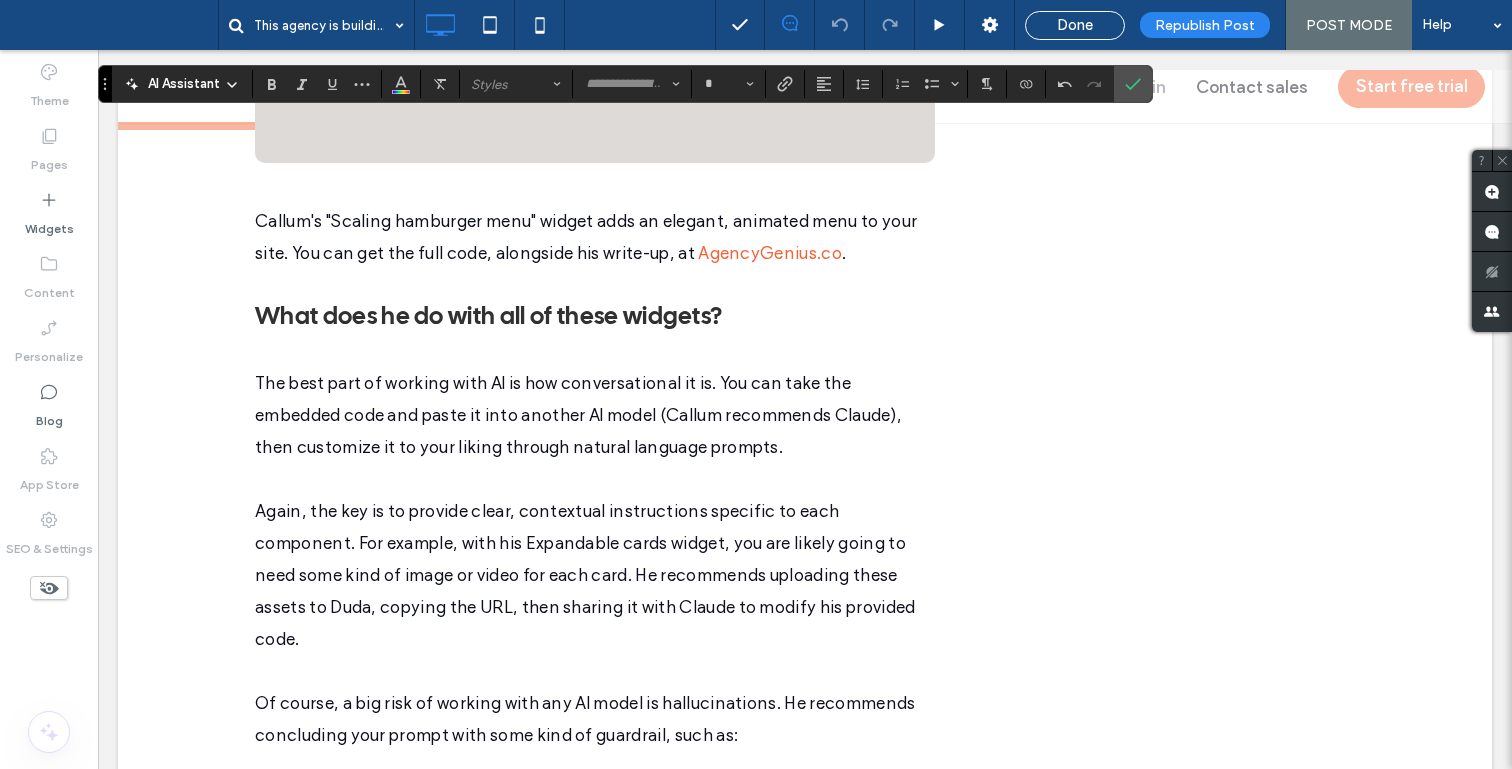 type on "**********" 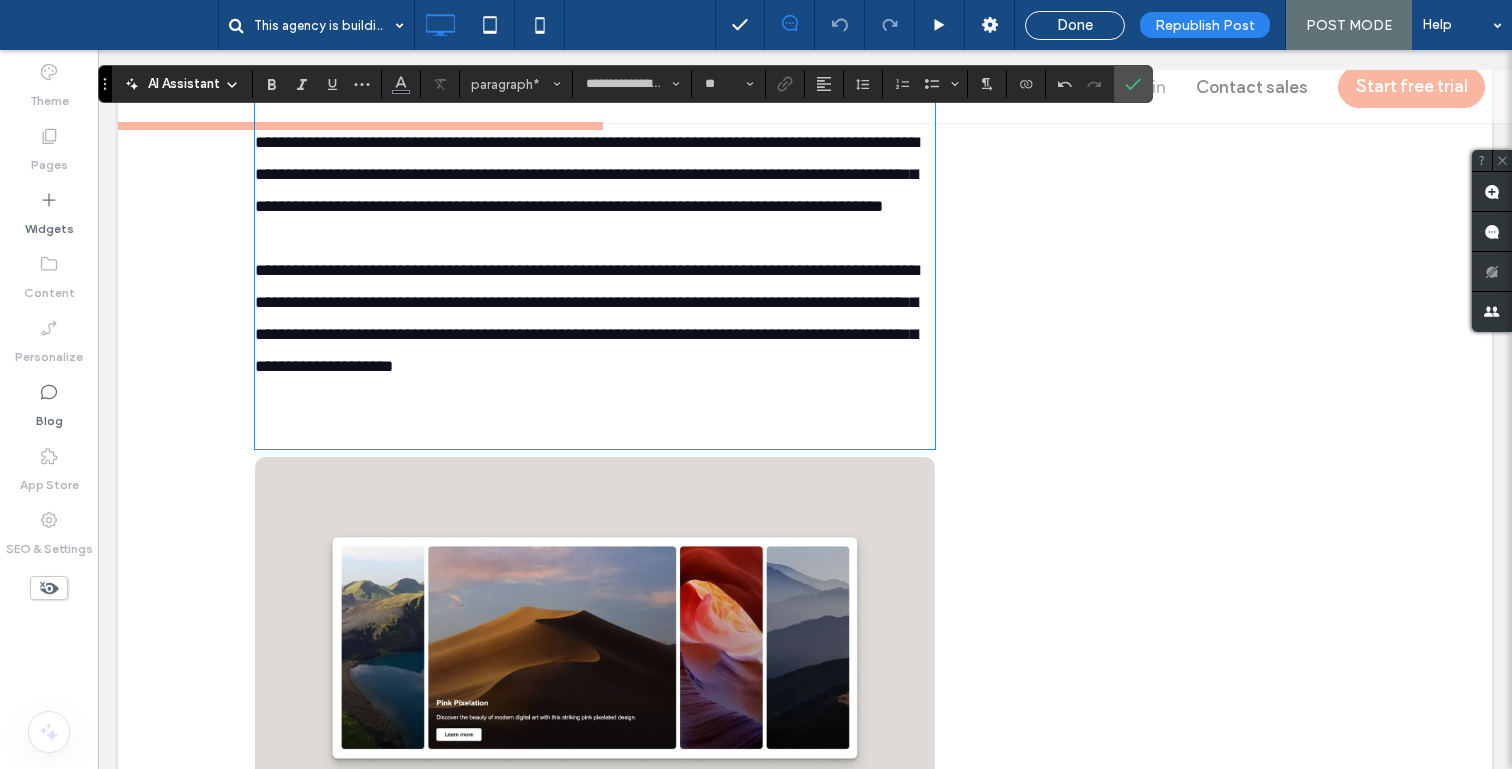 scroll, scrollTop: 2430, scrollLeft: 0, axis: vertical 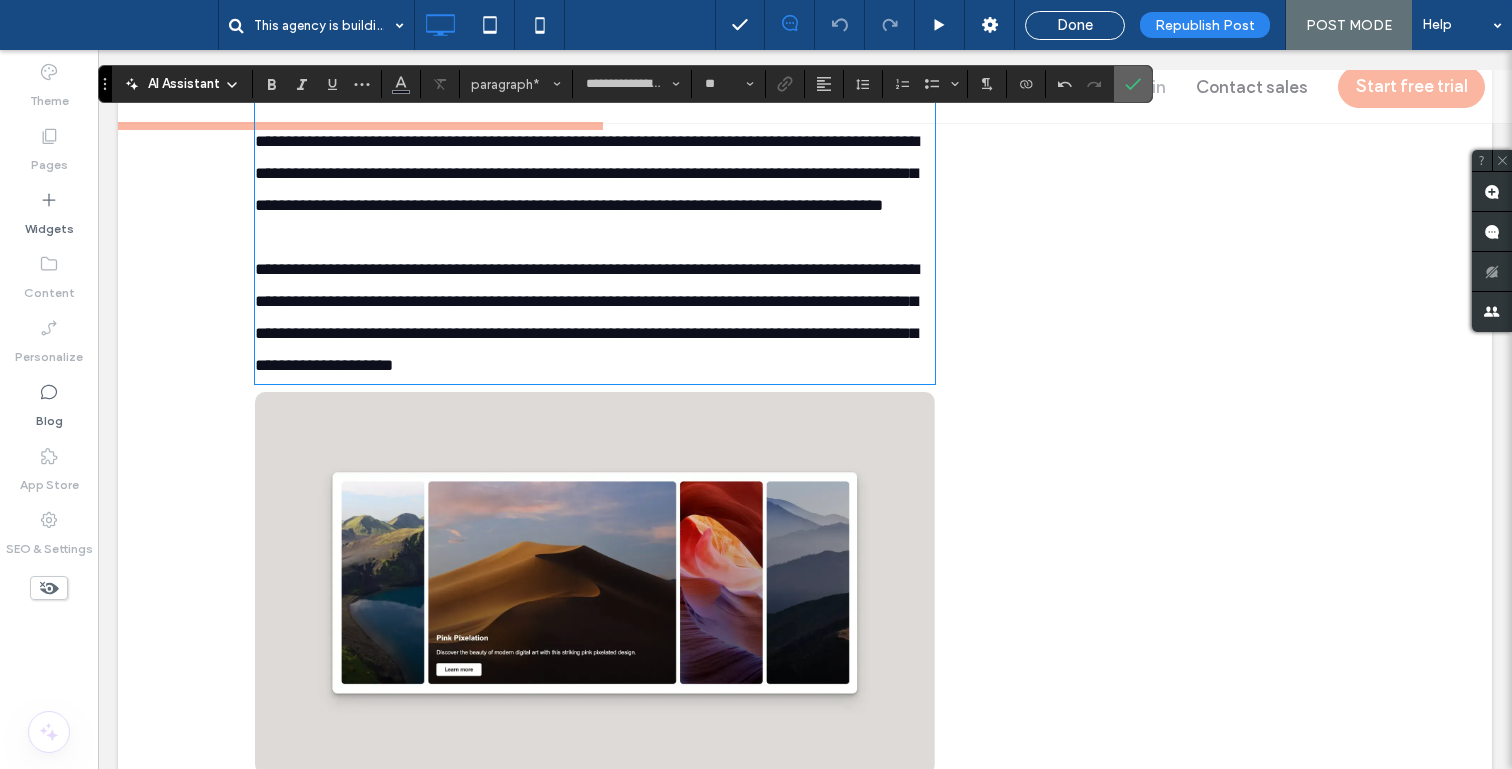 click 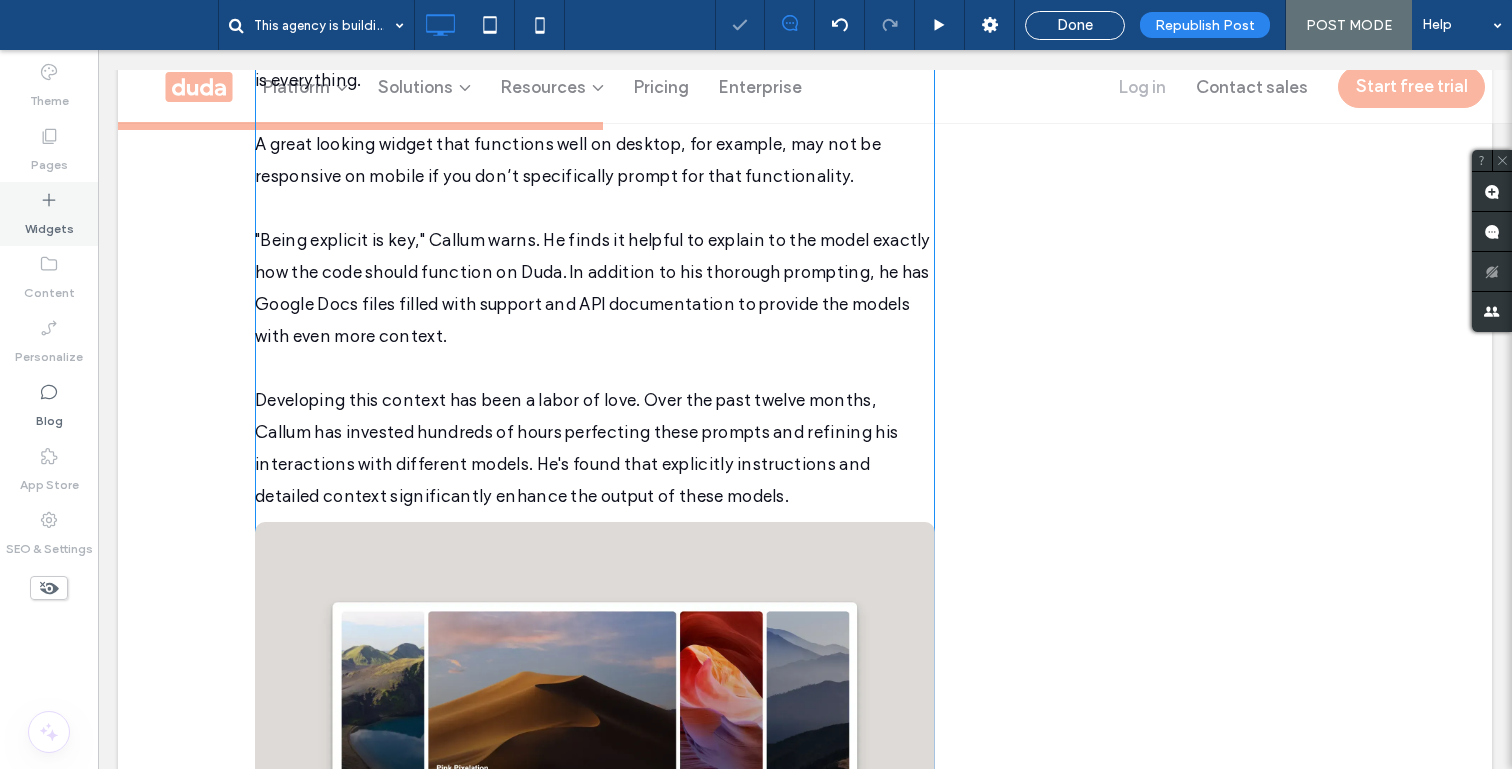 click 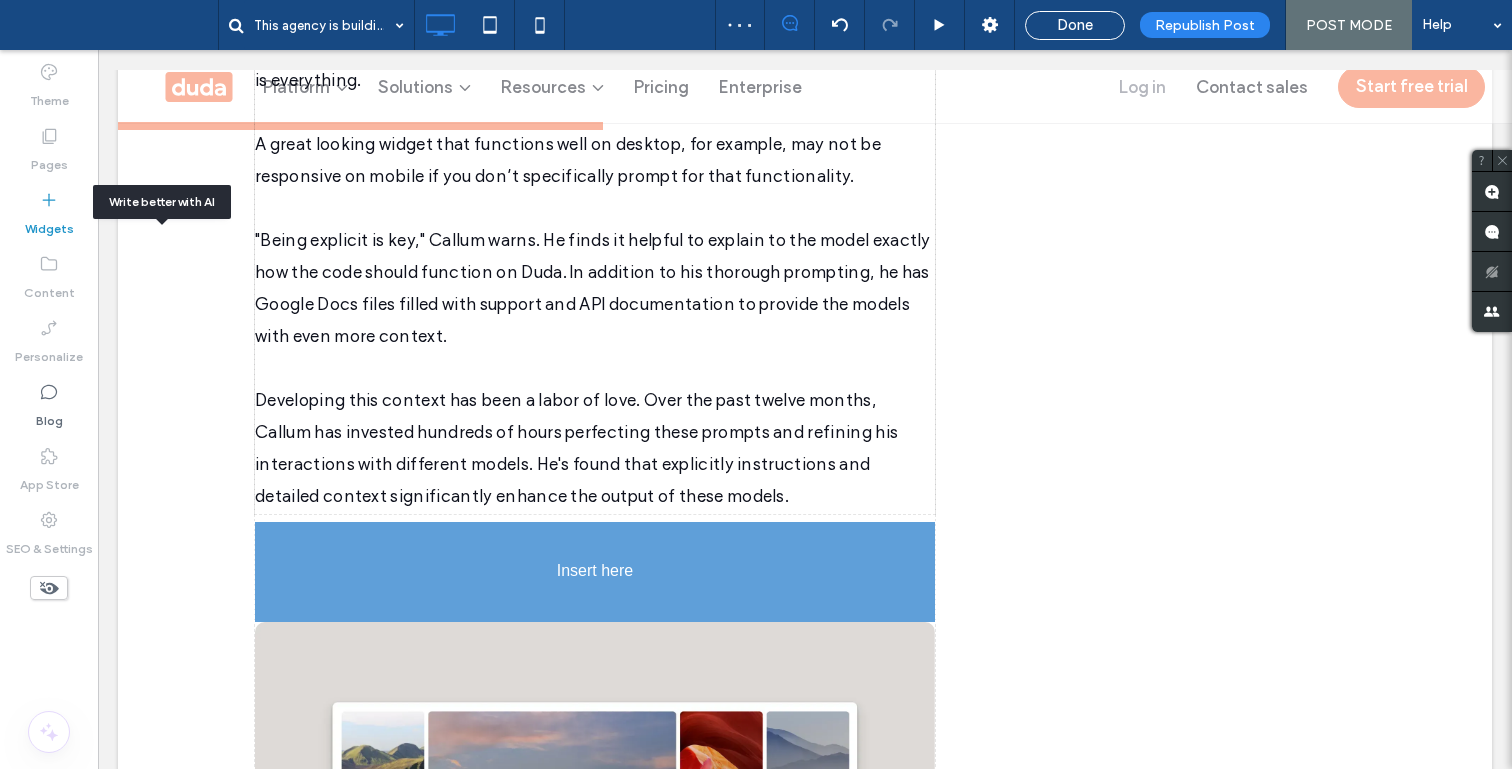 scroll, scrollTop: 2435, scrollLeft: 0, axis: vertical 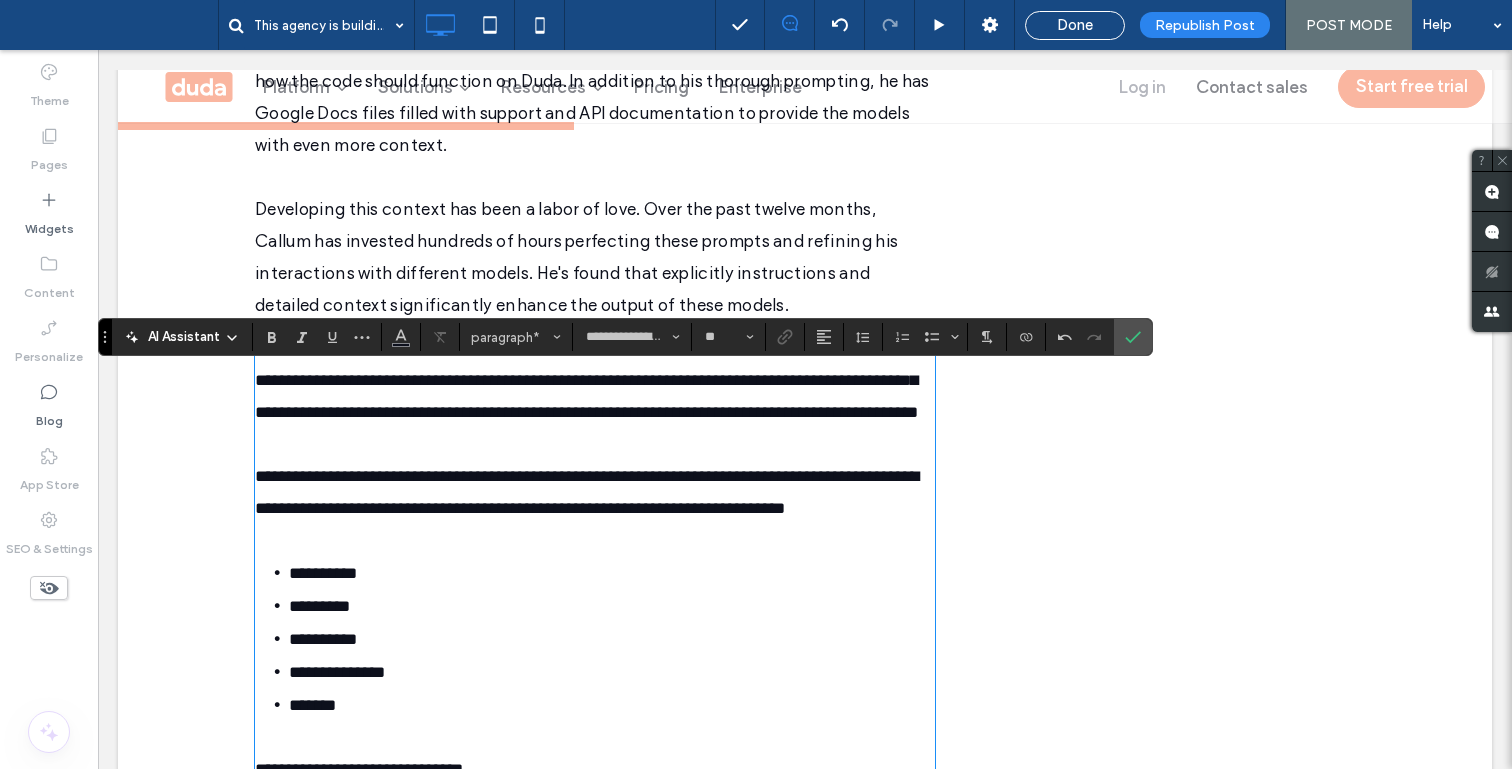 click on "**********" at bounding box center (587, 380) 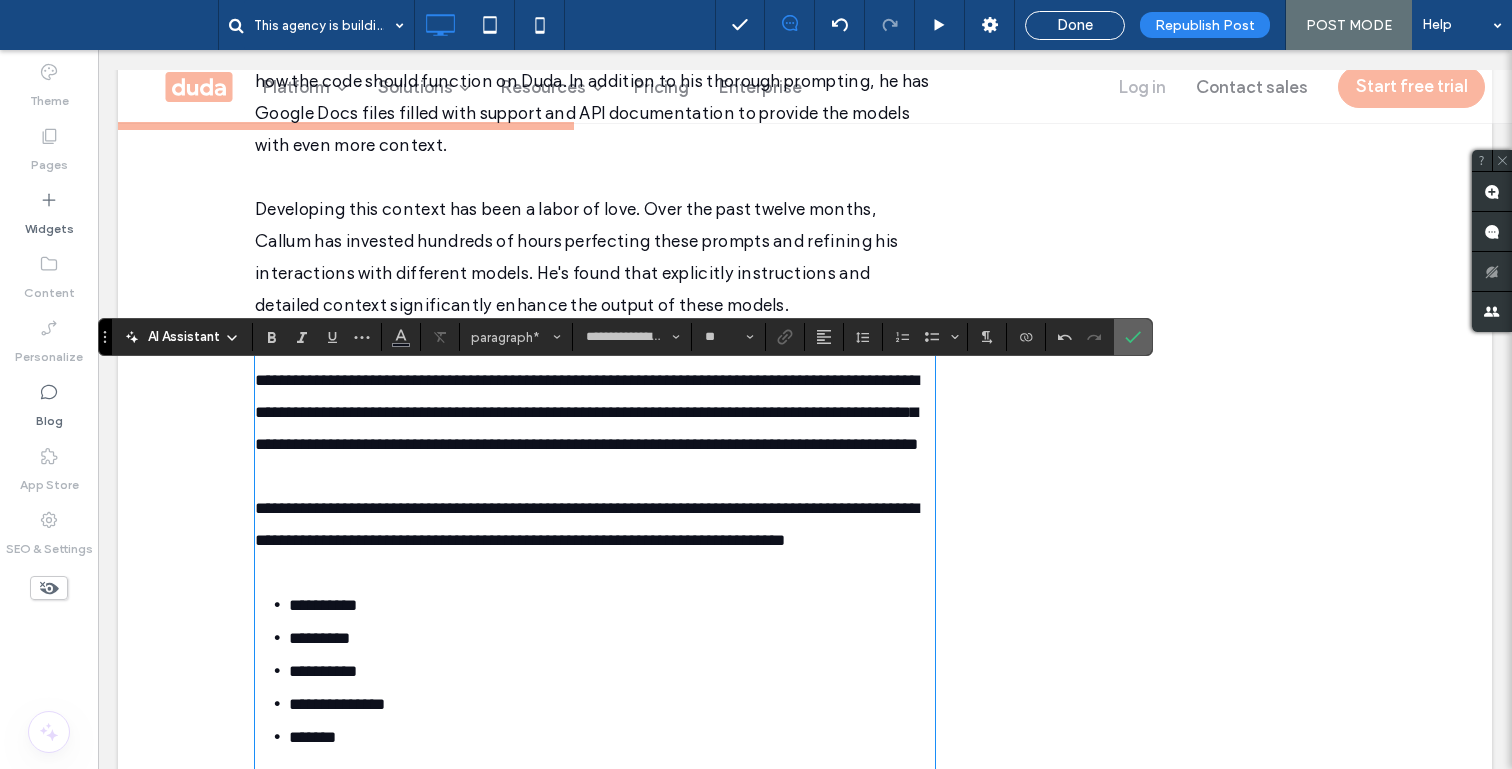 click at bounding box center (1133, 337) 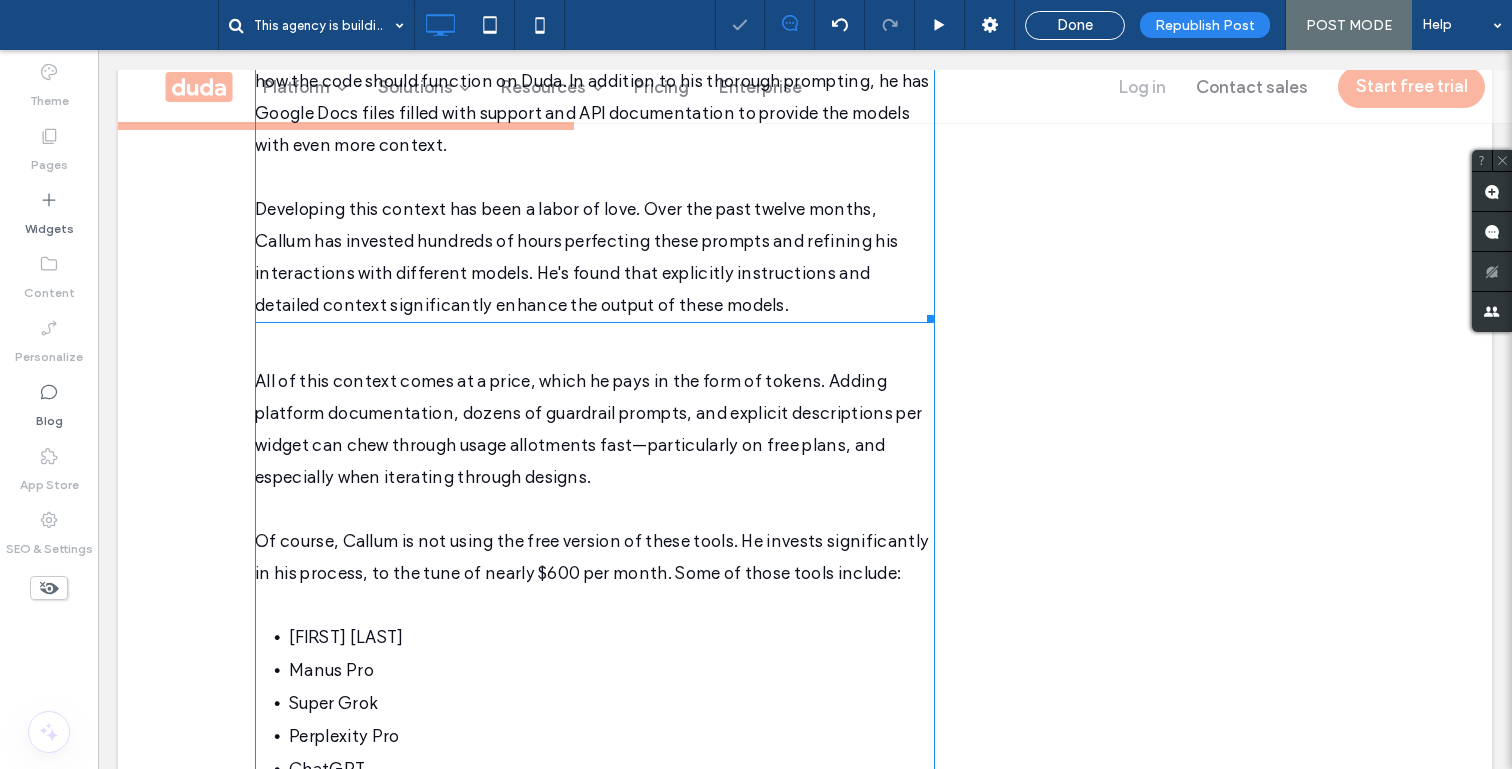 click on "Developing this context has been a labor of love. Over the past twelve months, Callum has invested hundreds of hours perfecting these prompts and refining his interactions with different models. He's found that explicitly instructions and detailed context significantly enhance the output of these models. ﻿" at bounding box center [595, 257] 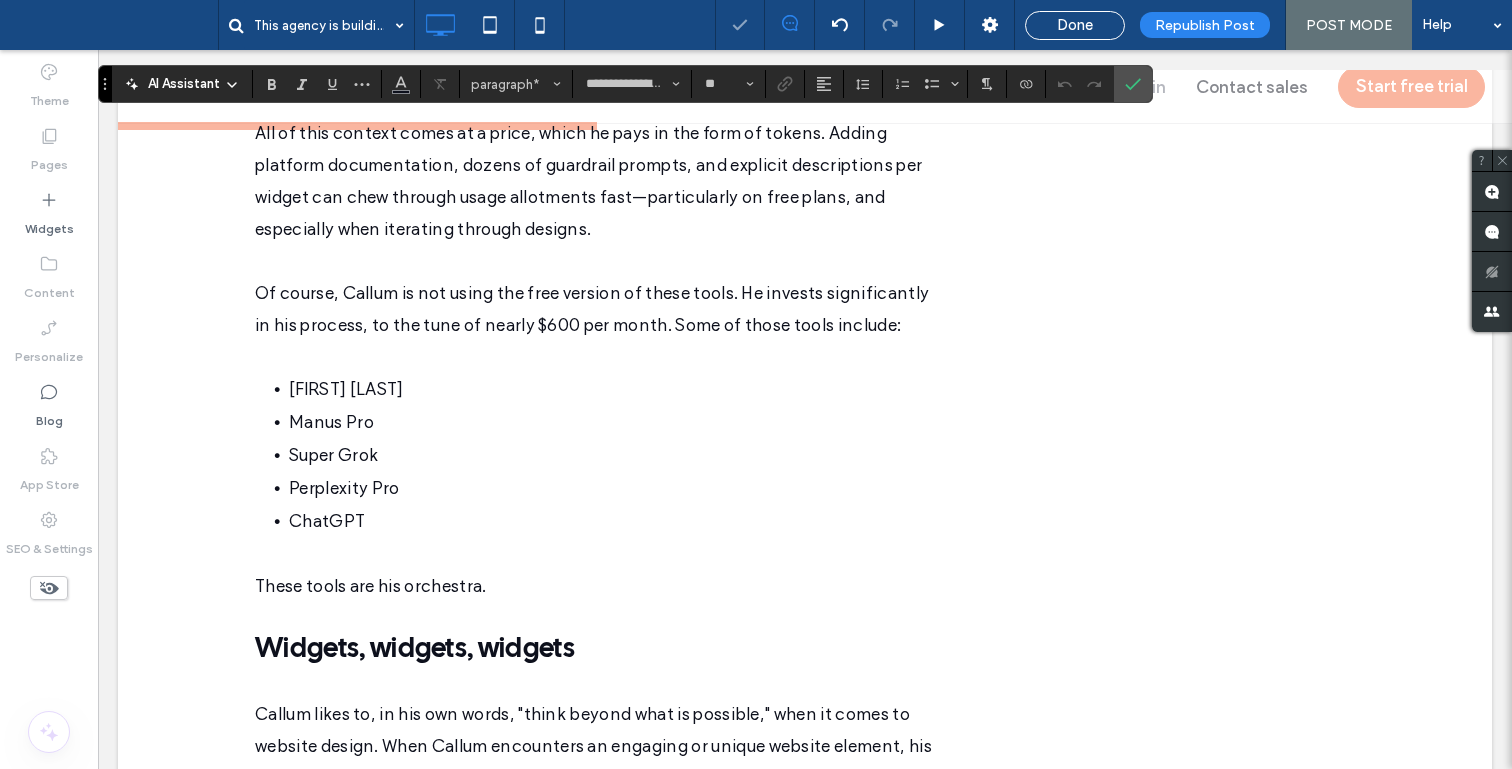 scroll, scrollTop: 2762, scrollLeft: 0, axis: vertical 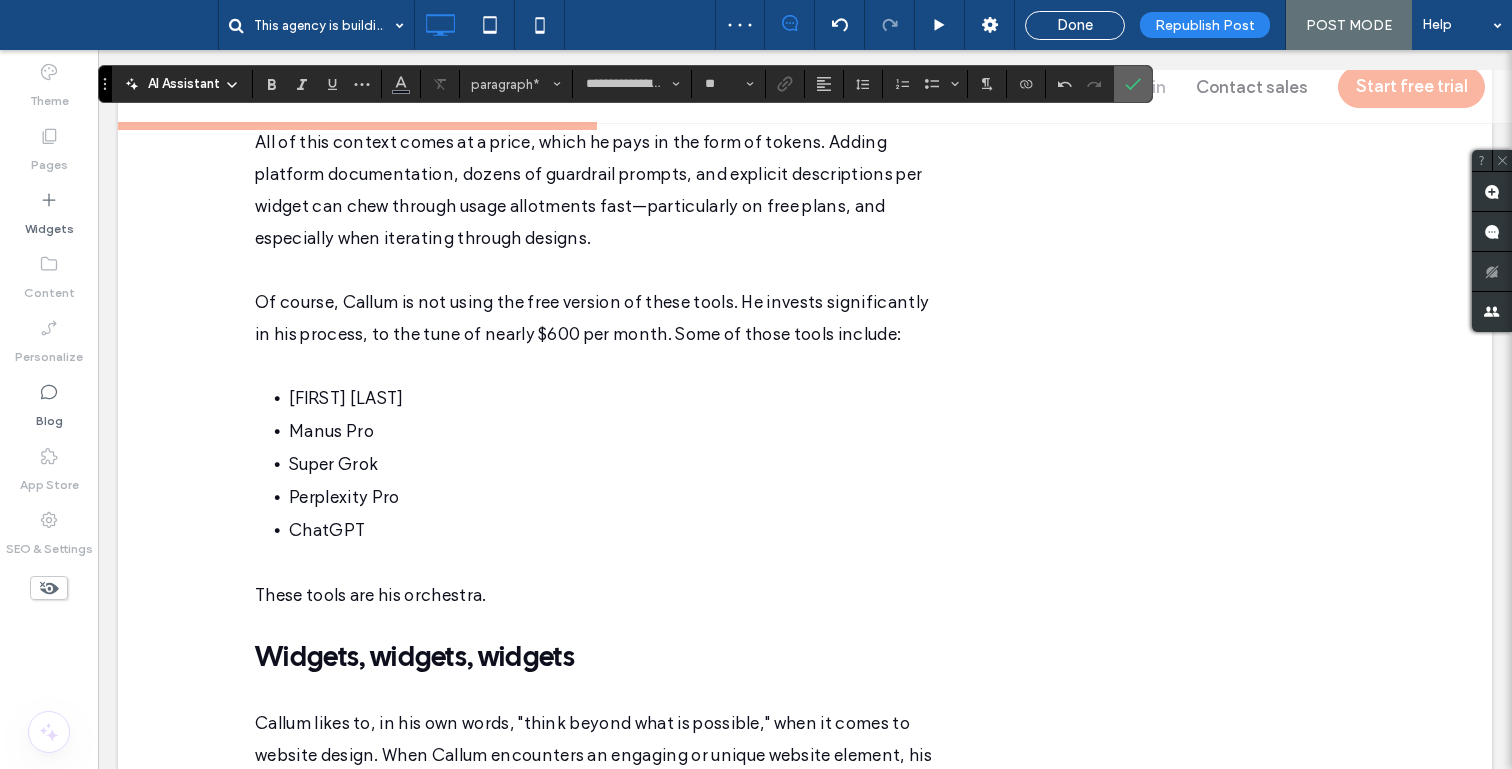 click at bounding box center (1133, 84) 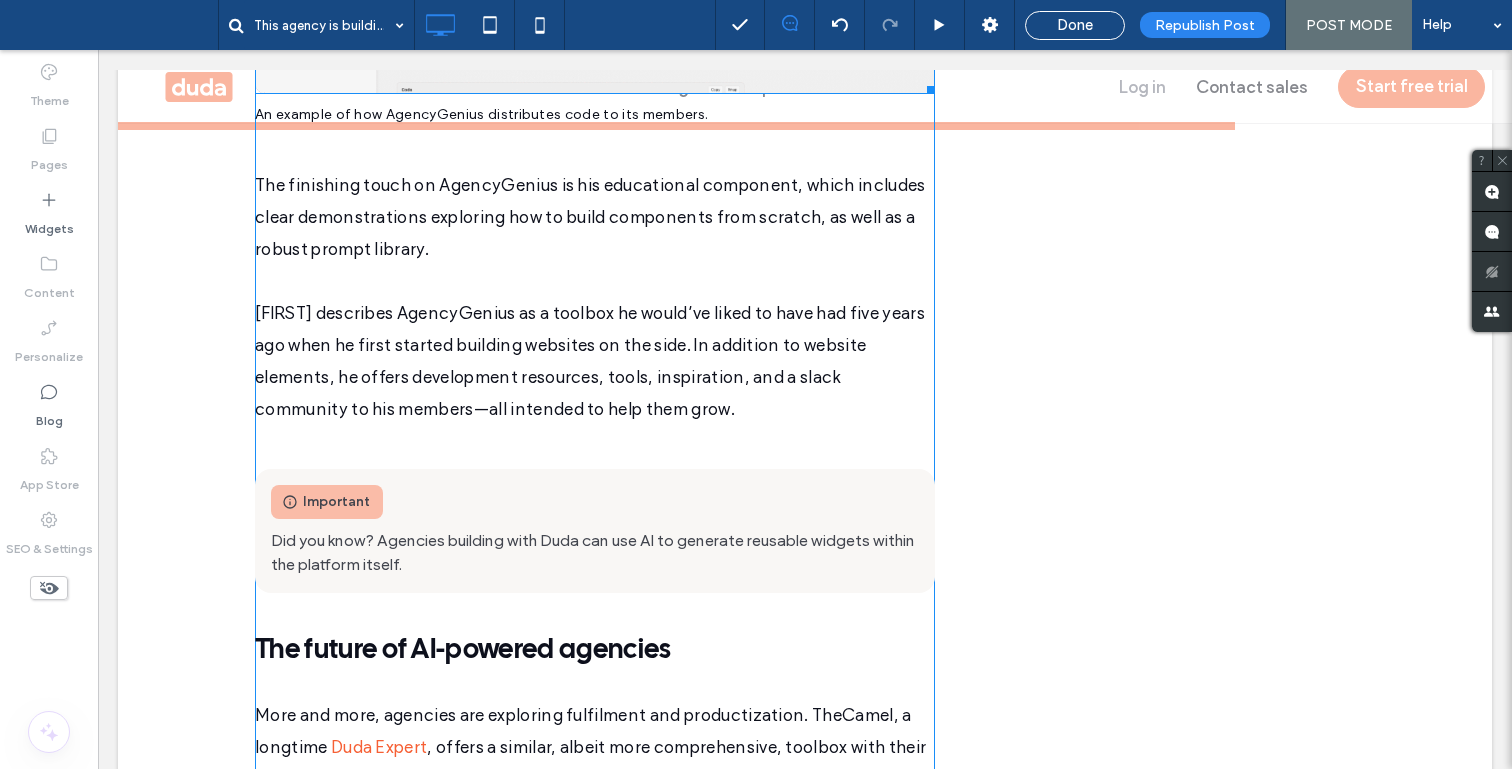 scroll, scrollTop: 6642, scrollLeft: 0, axis: vertical 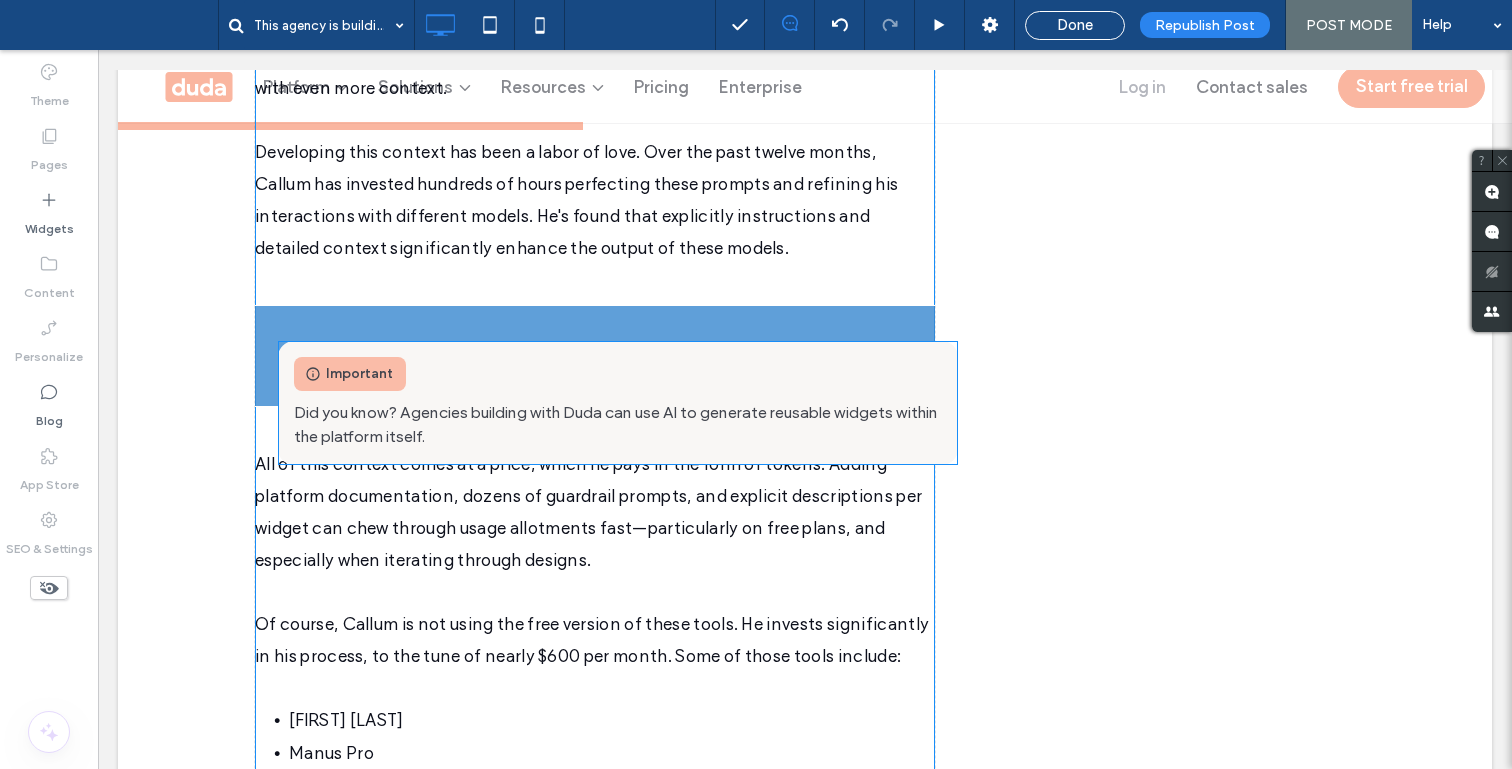drag, startPoint x: 672, startPoint y: 611, endPoint x: 484, endPoint y: 428, distance: 262.36044 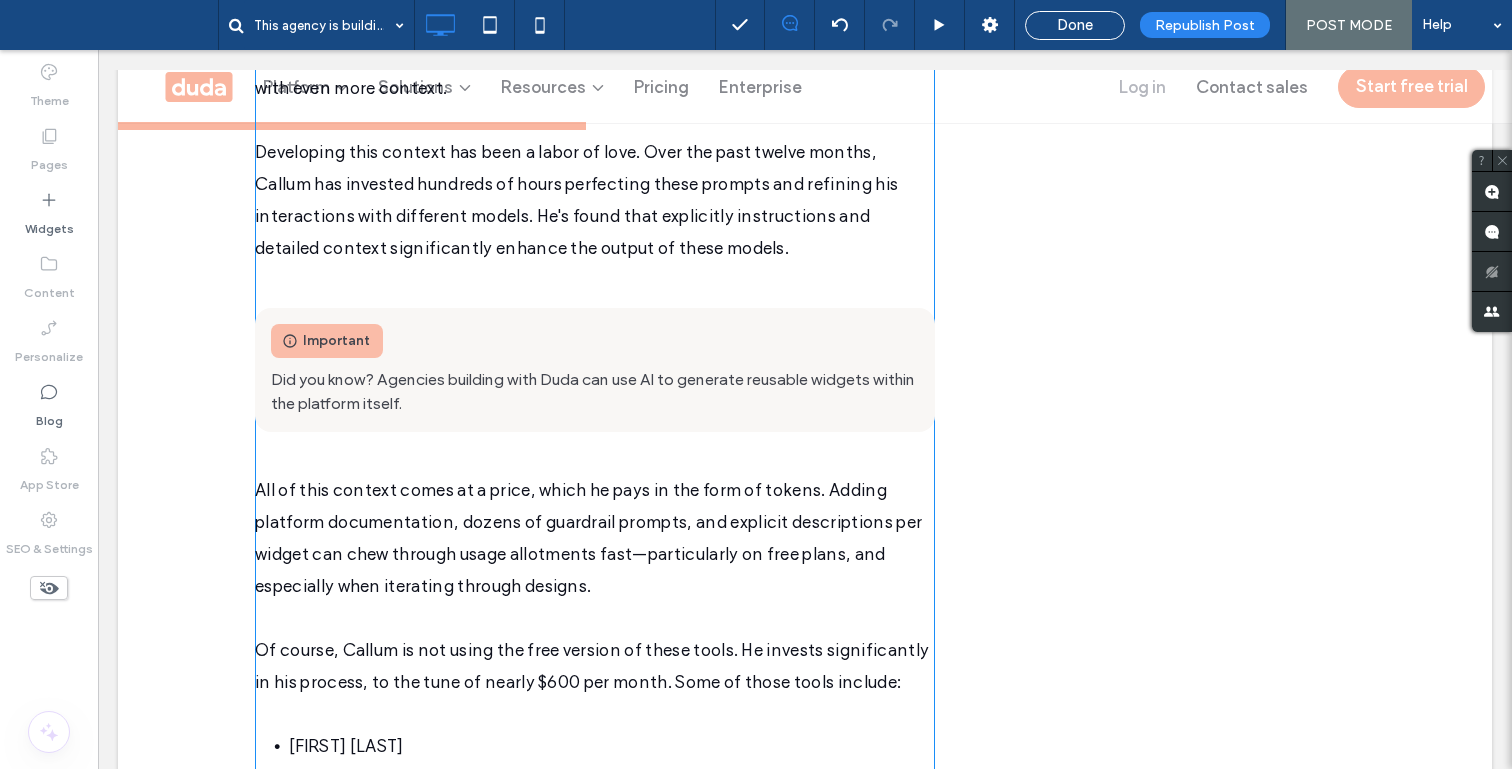 scroll, scrollTop: 2704, scrollLeft: 0, axis: vertical 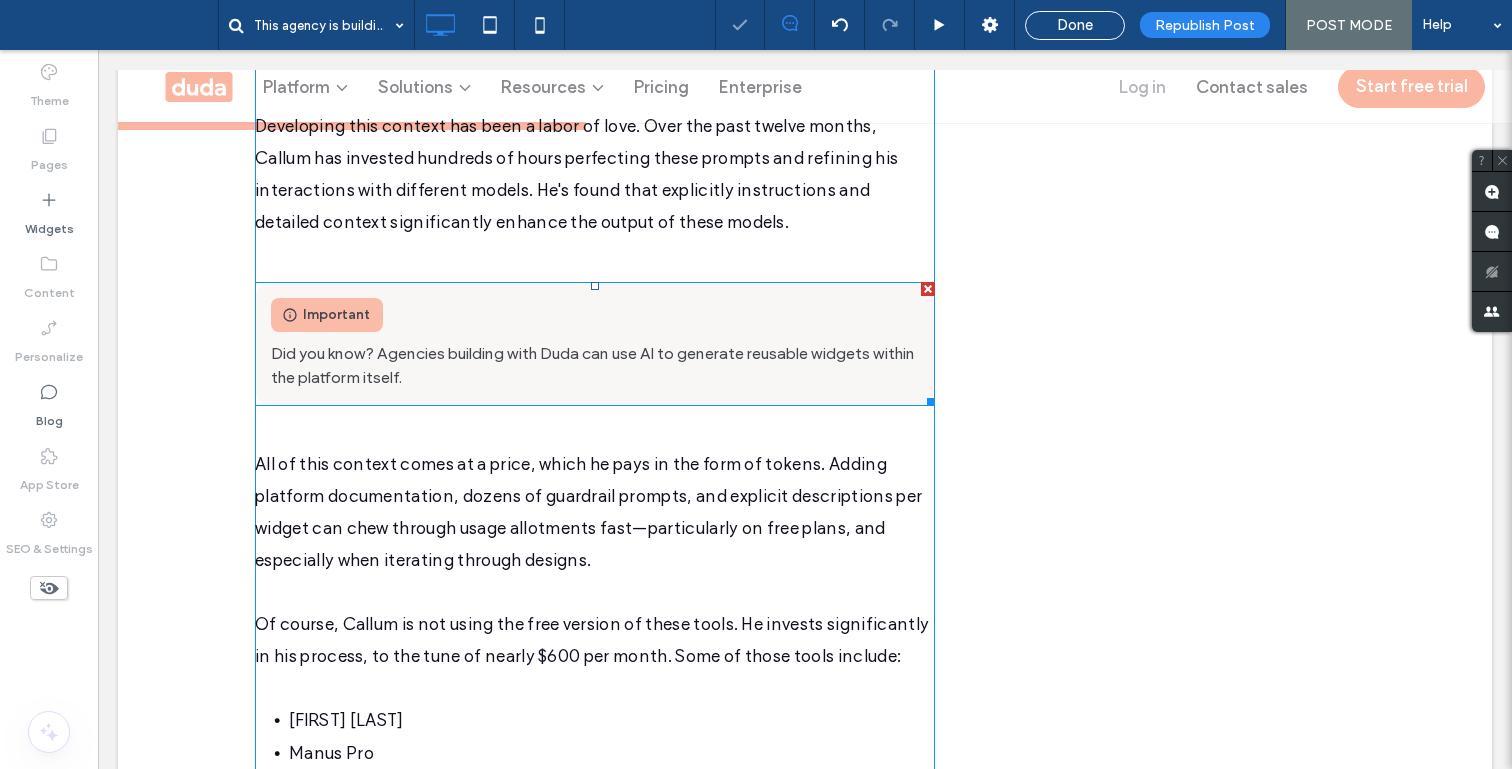 click at bounding box center [595, 344] 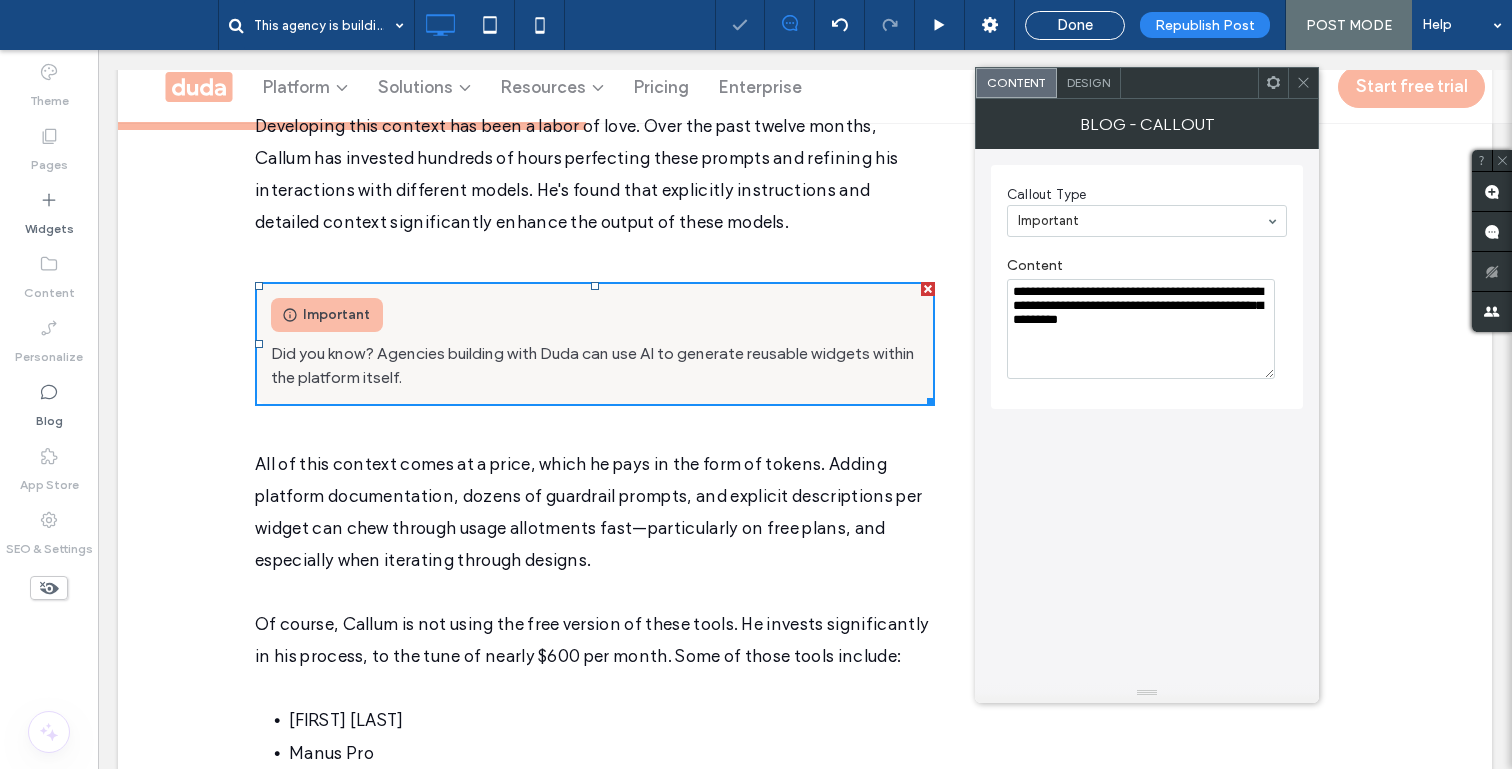 click on "Callout Type Important" at bounding box center (1147, 211) 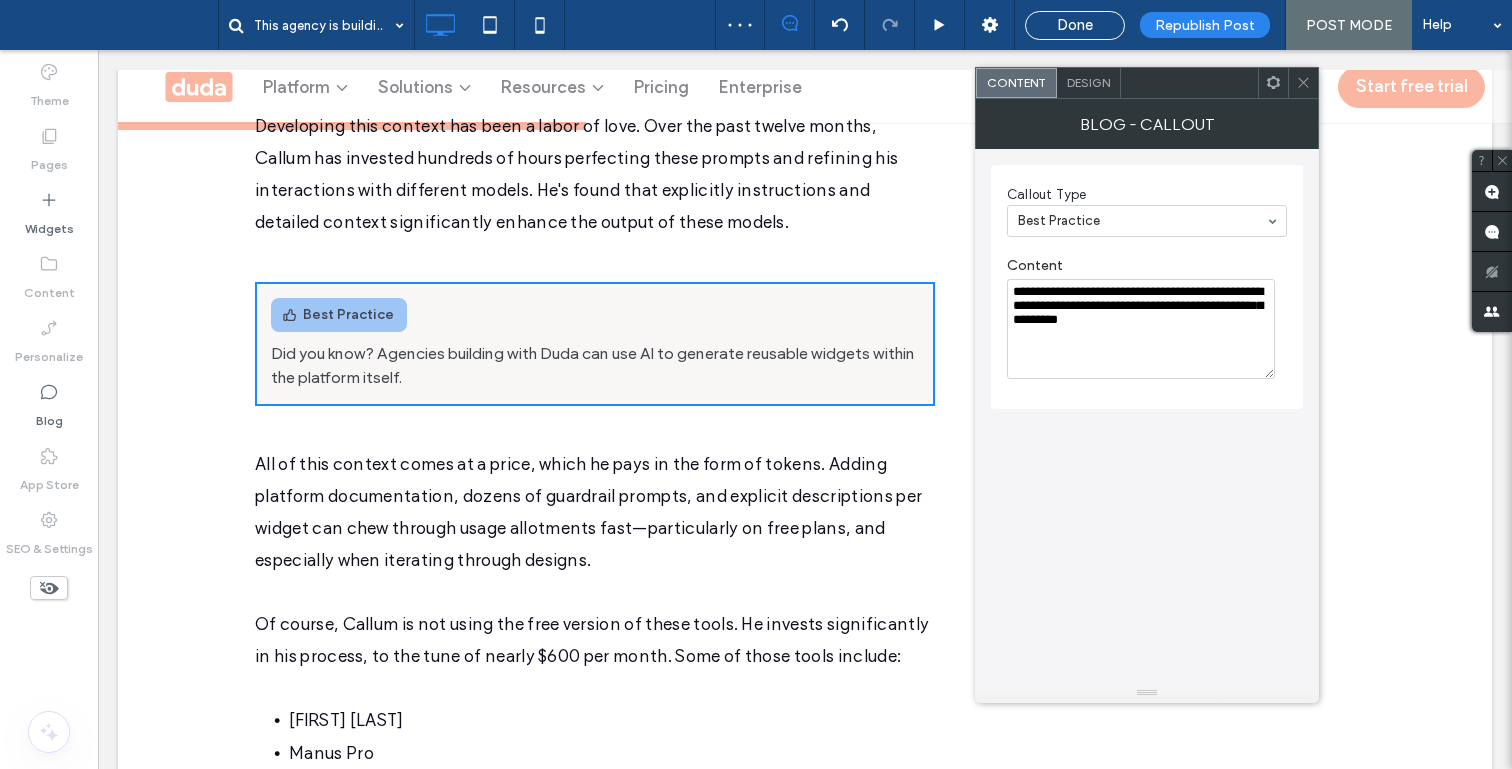 click at bounding box center (1142, 221) 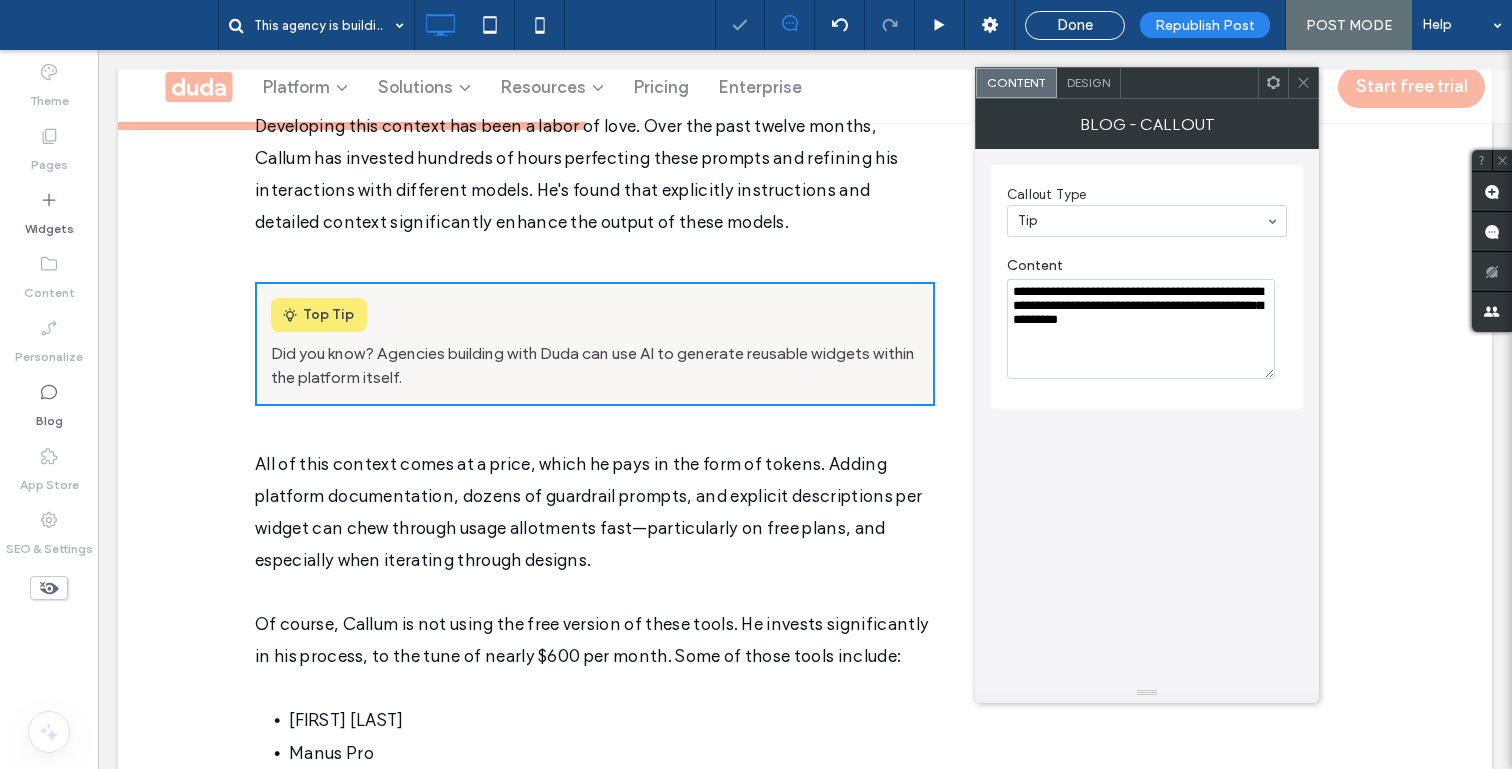 click on "**********" at bounding box center (1141, 329) 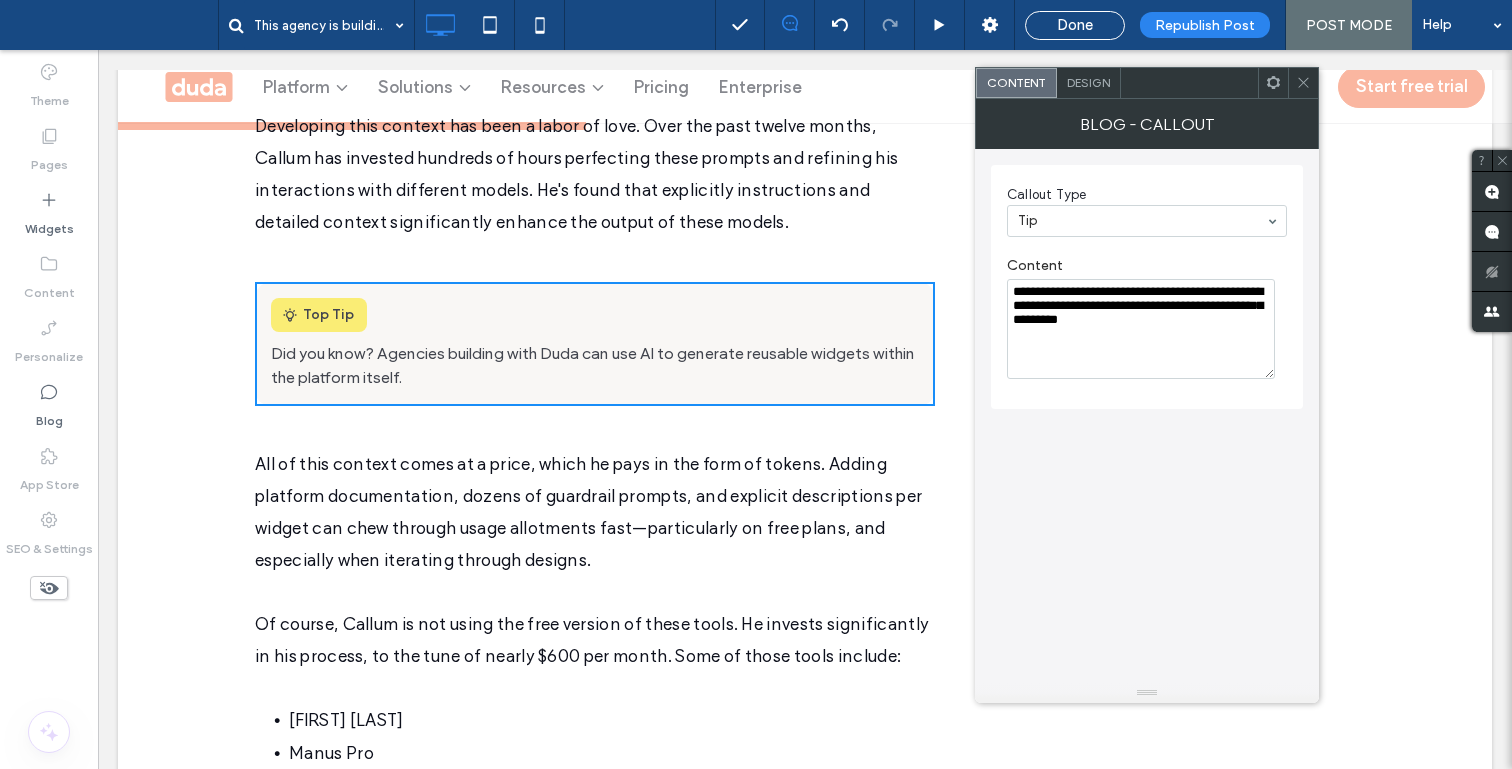 drag, startPoint x: 1218, startPoint y: 323, endPoint x: 1105, endPoint y: 293, distance: 116.9145 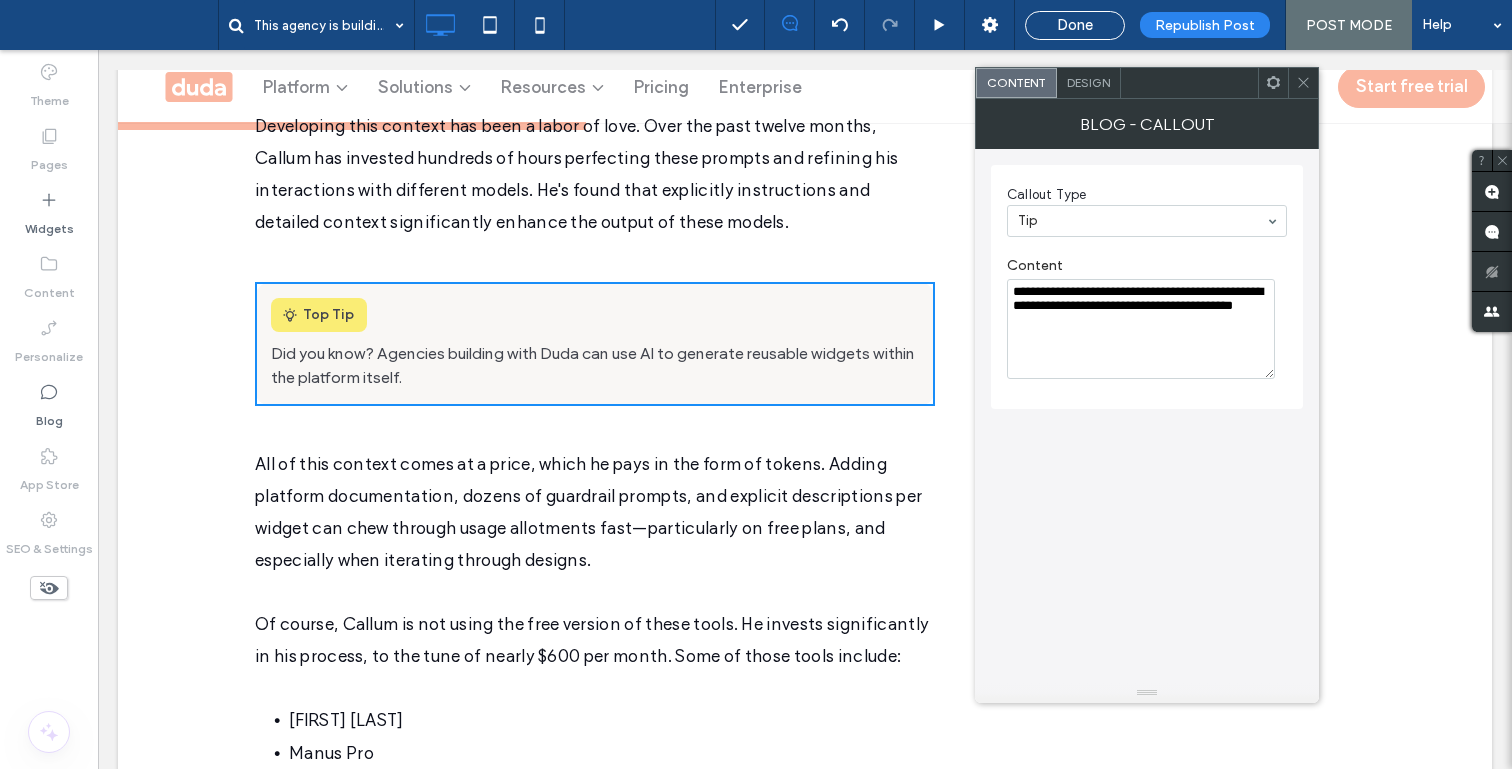 click on "**********" at bounding box center (1141, 329) 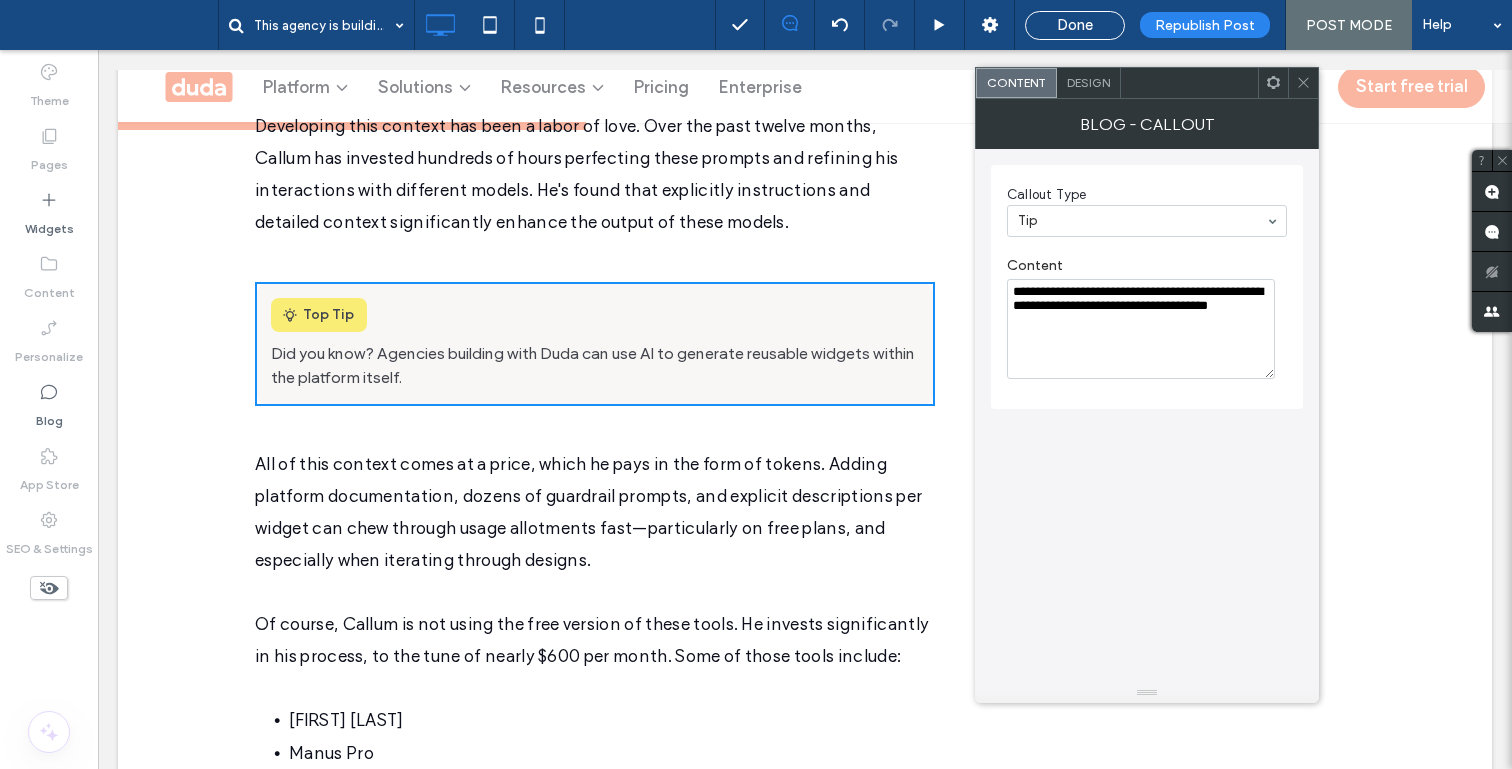 click on "**********" at bounding box center (1141, 329) 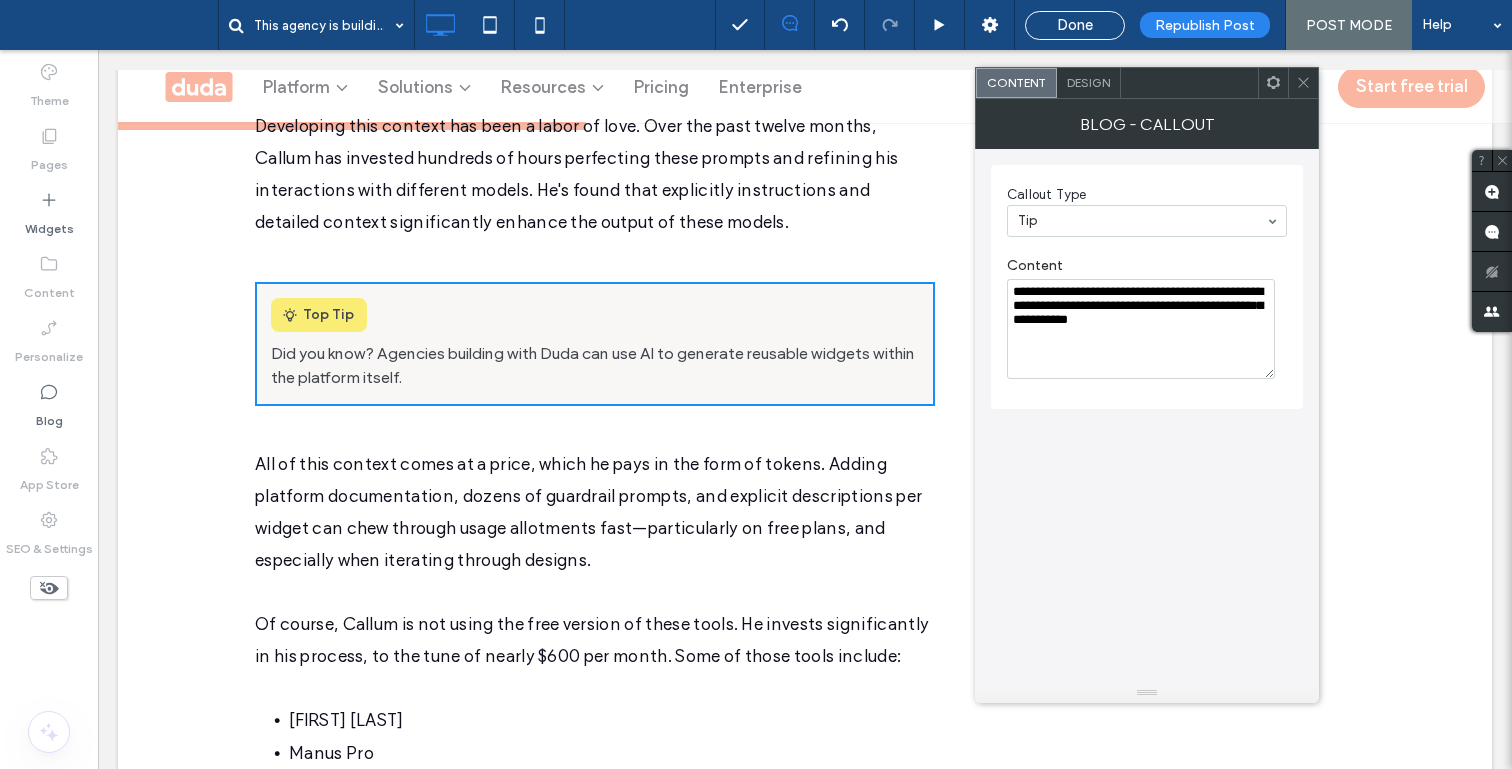click on "**********" at bounding box center [1141, 329] 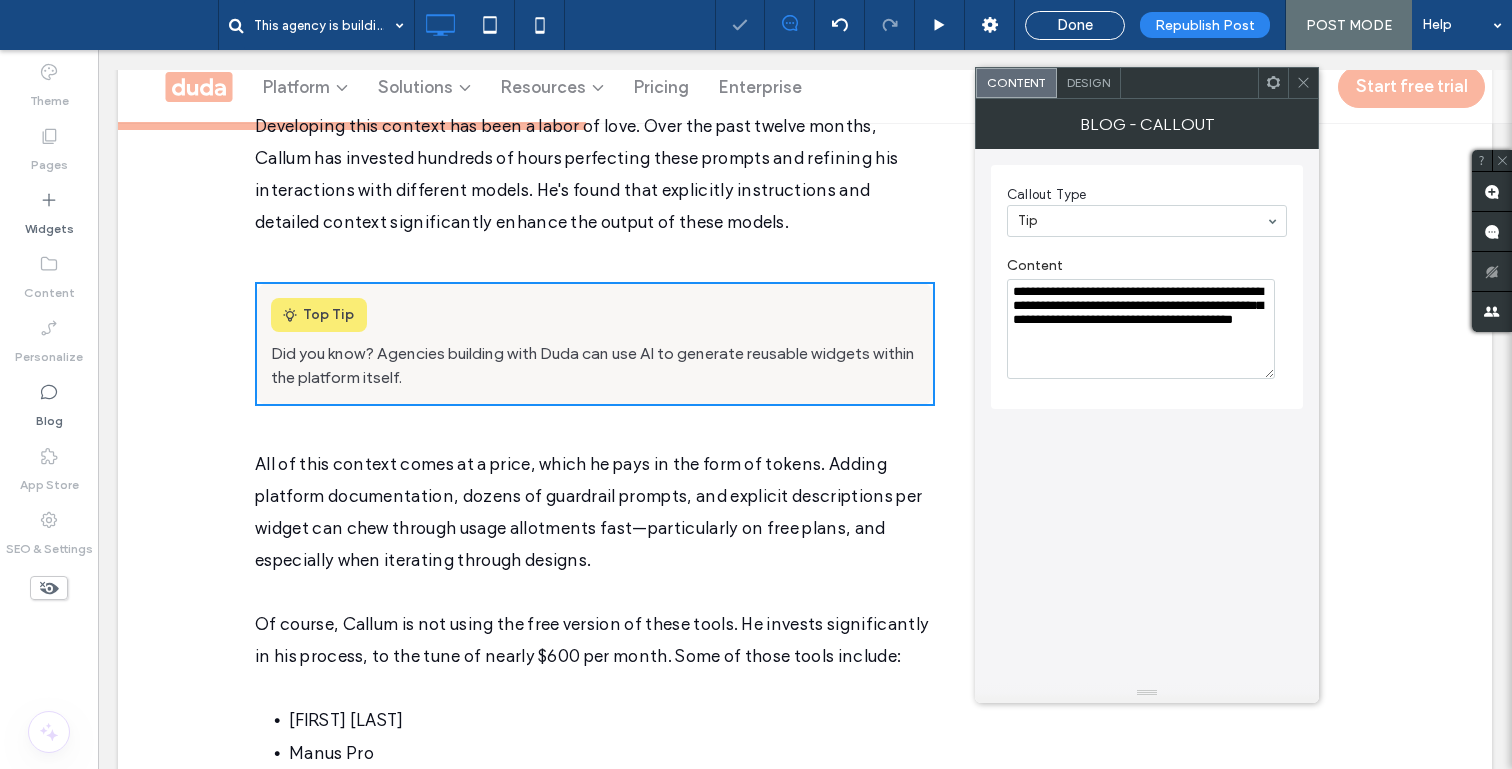 click on "**********" at bounding box center [1147, 287] 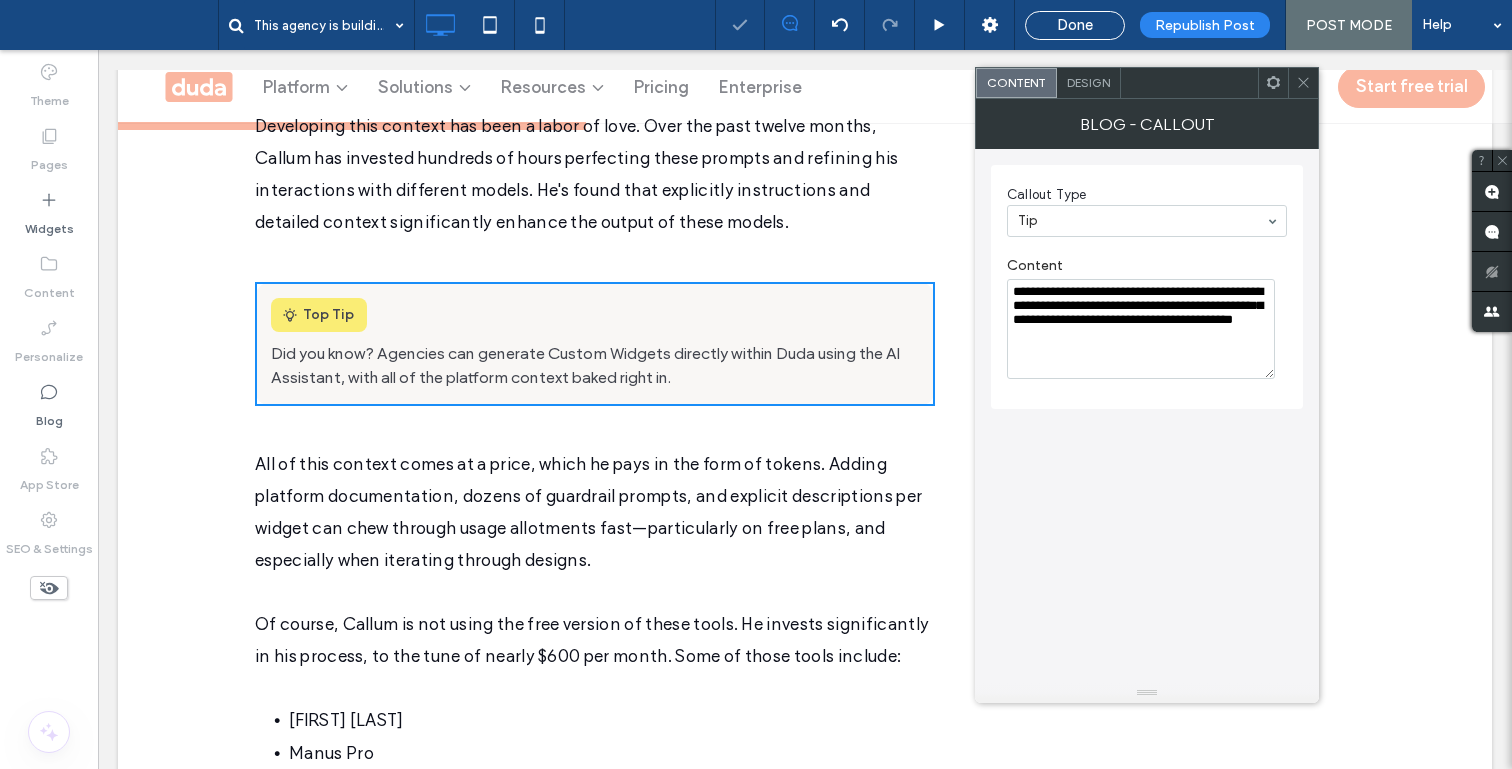 click on "**********" at bounding box center (1141, 329) 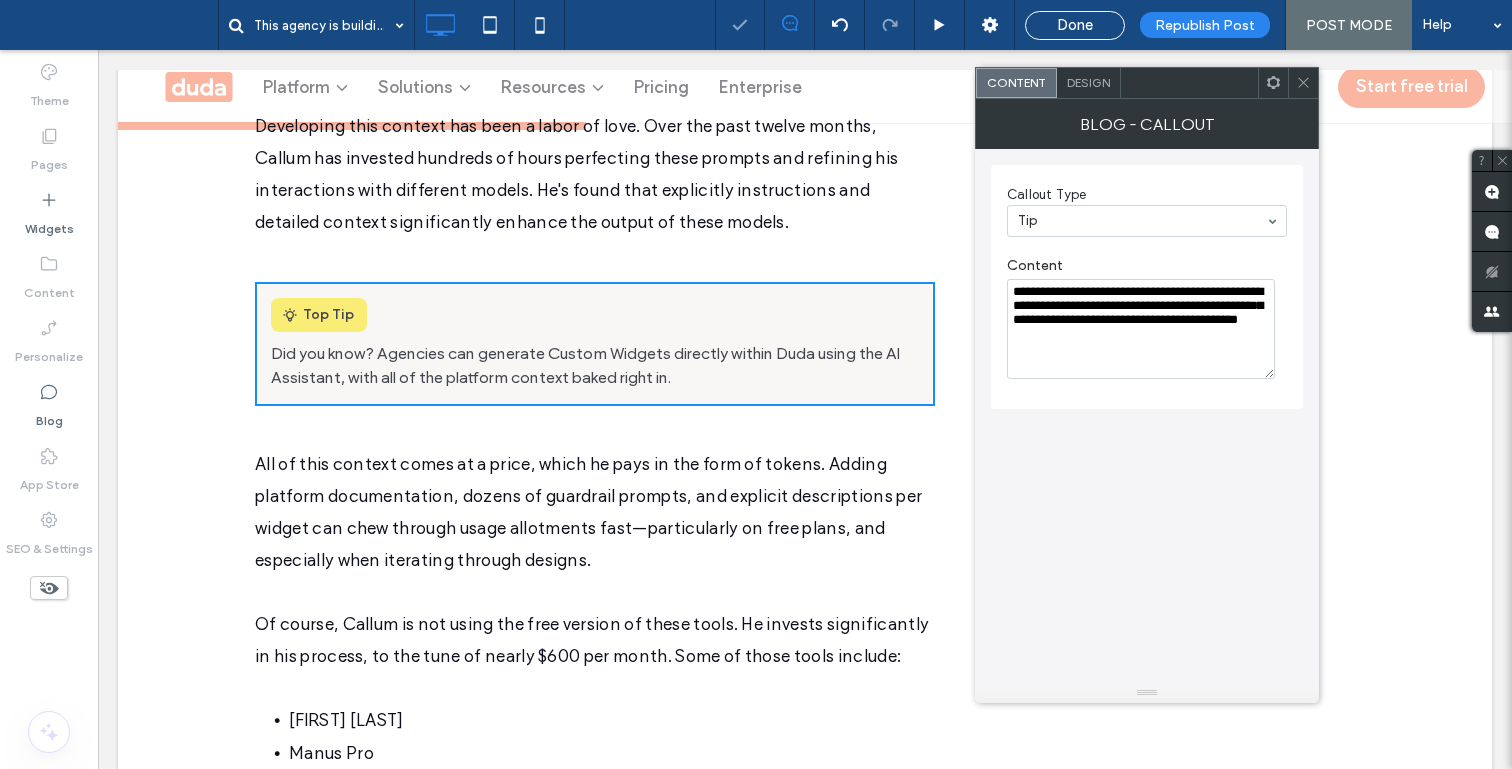 click on "**********" at bounding box center [1147, 416] 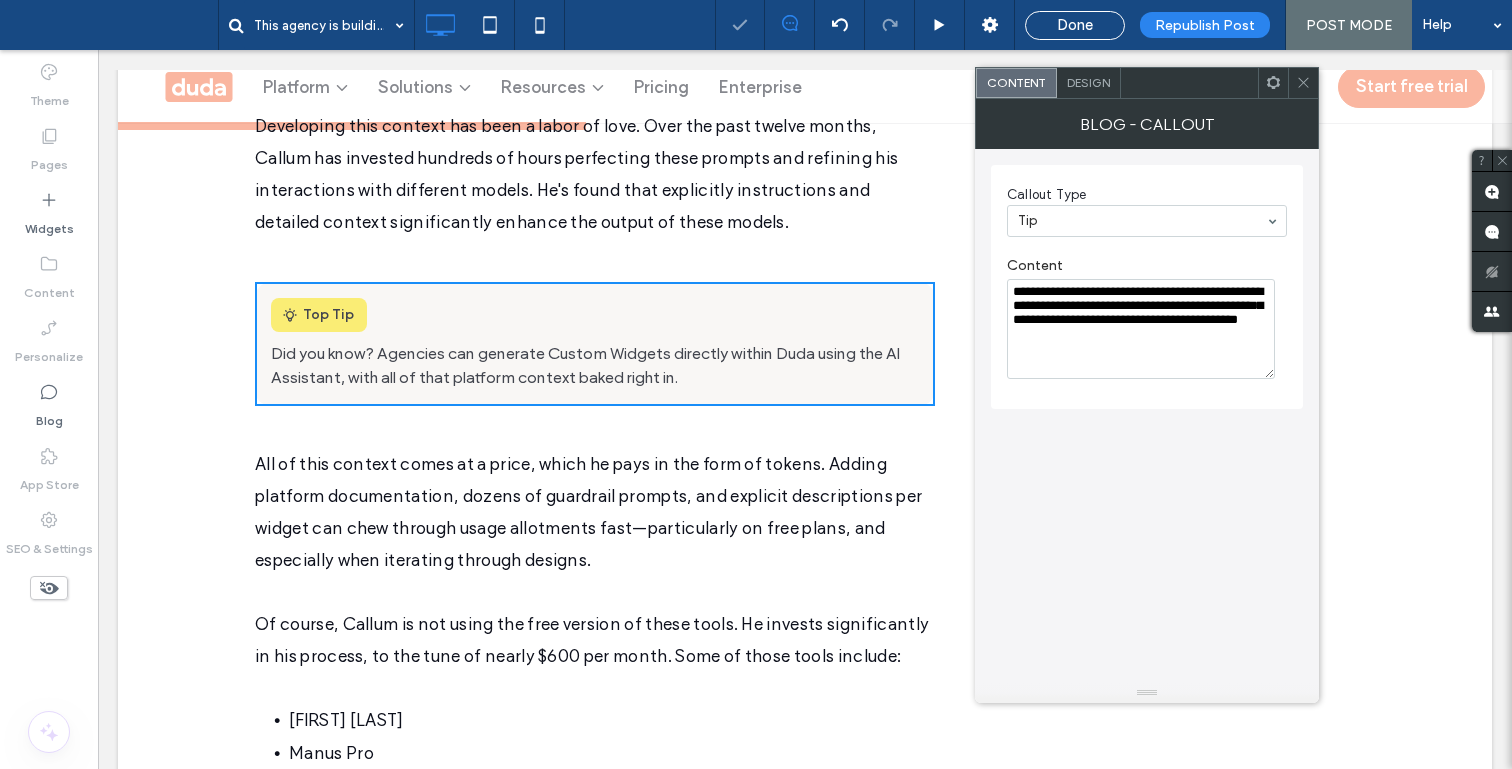 click on "**********" at bounding box center [1141, 329] 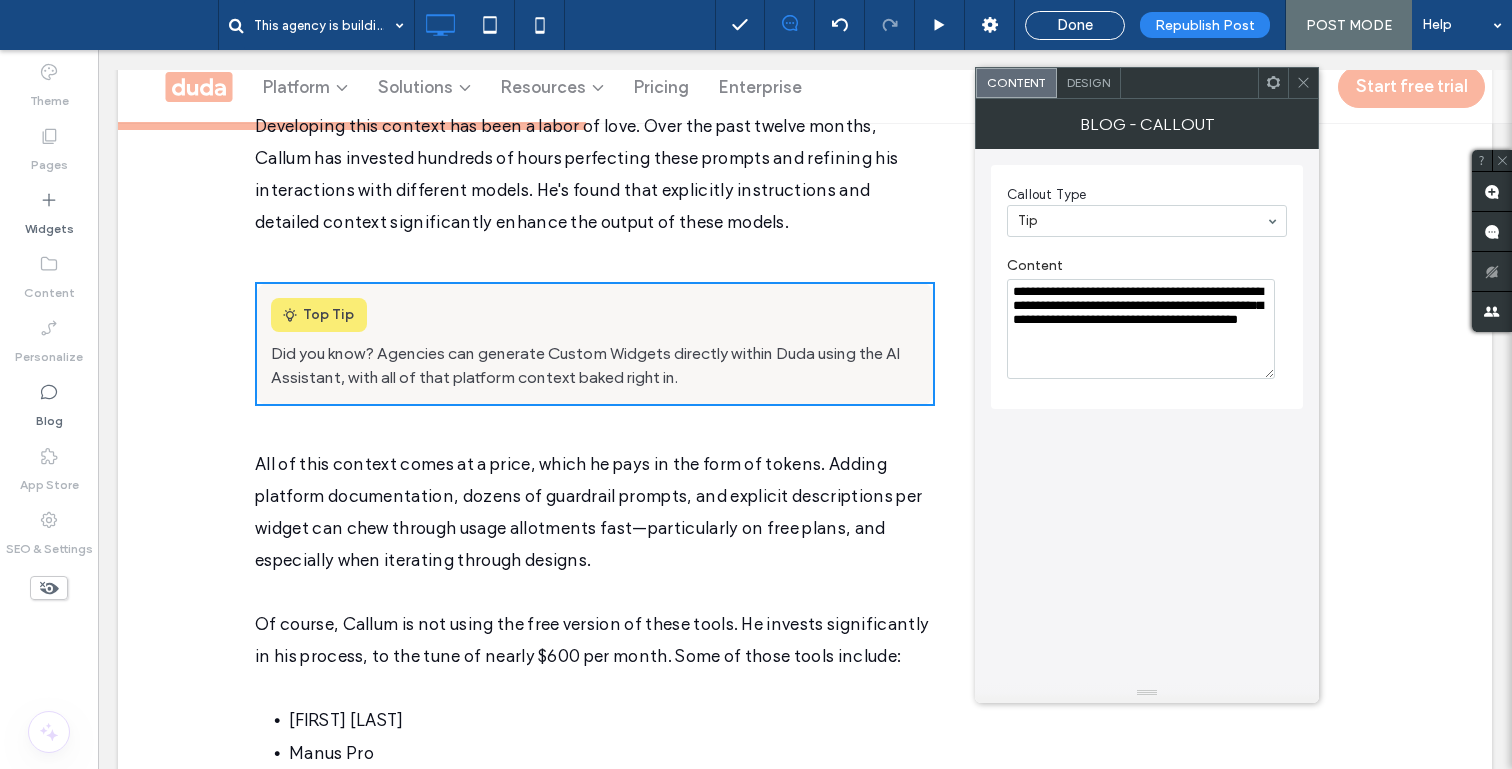 click on "**********" at bounding box center [1141, 329] 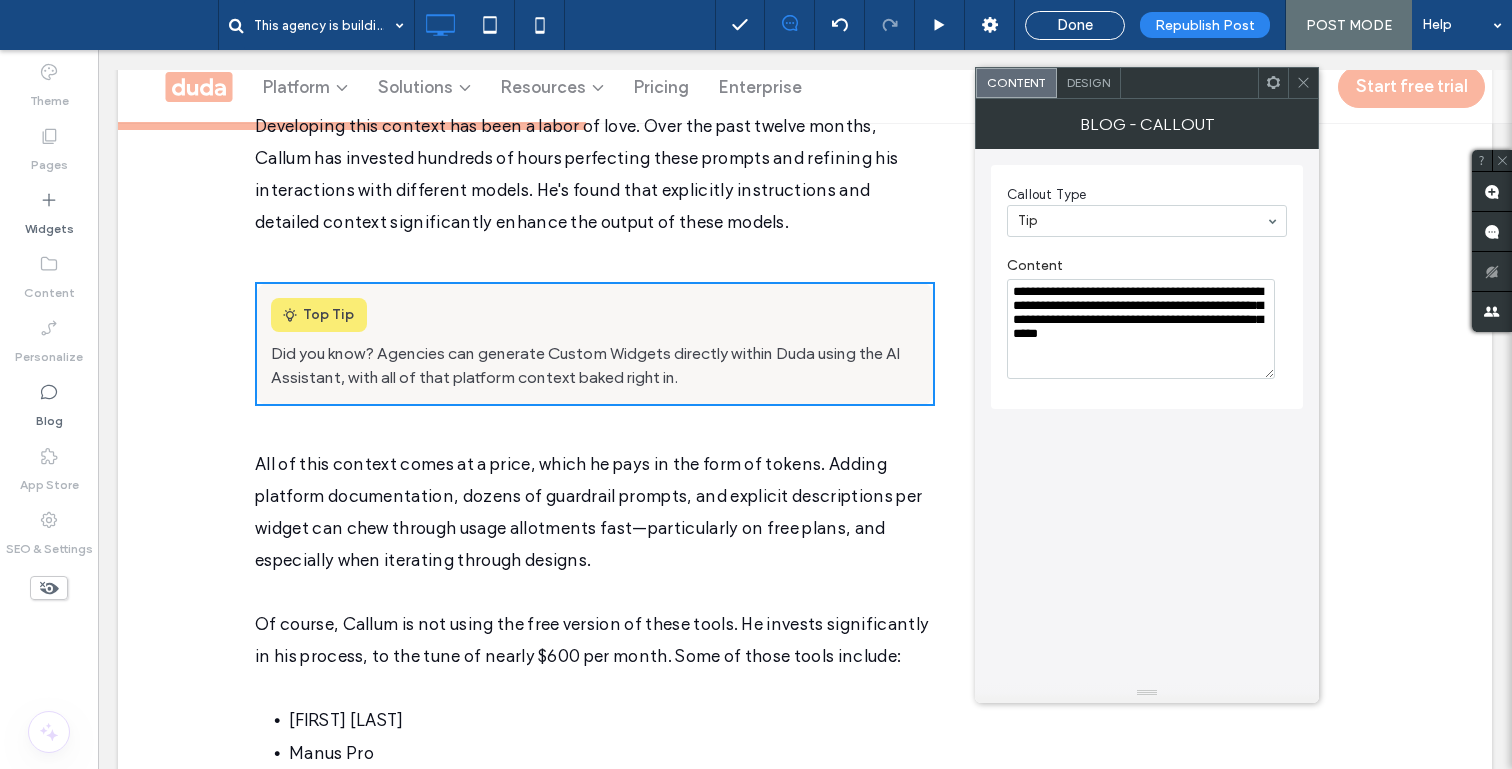 type on "**********" 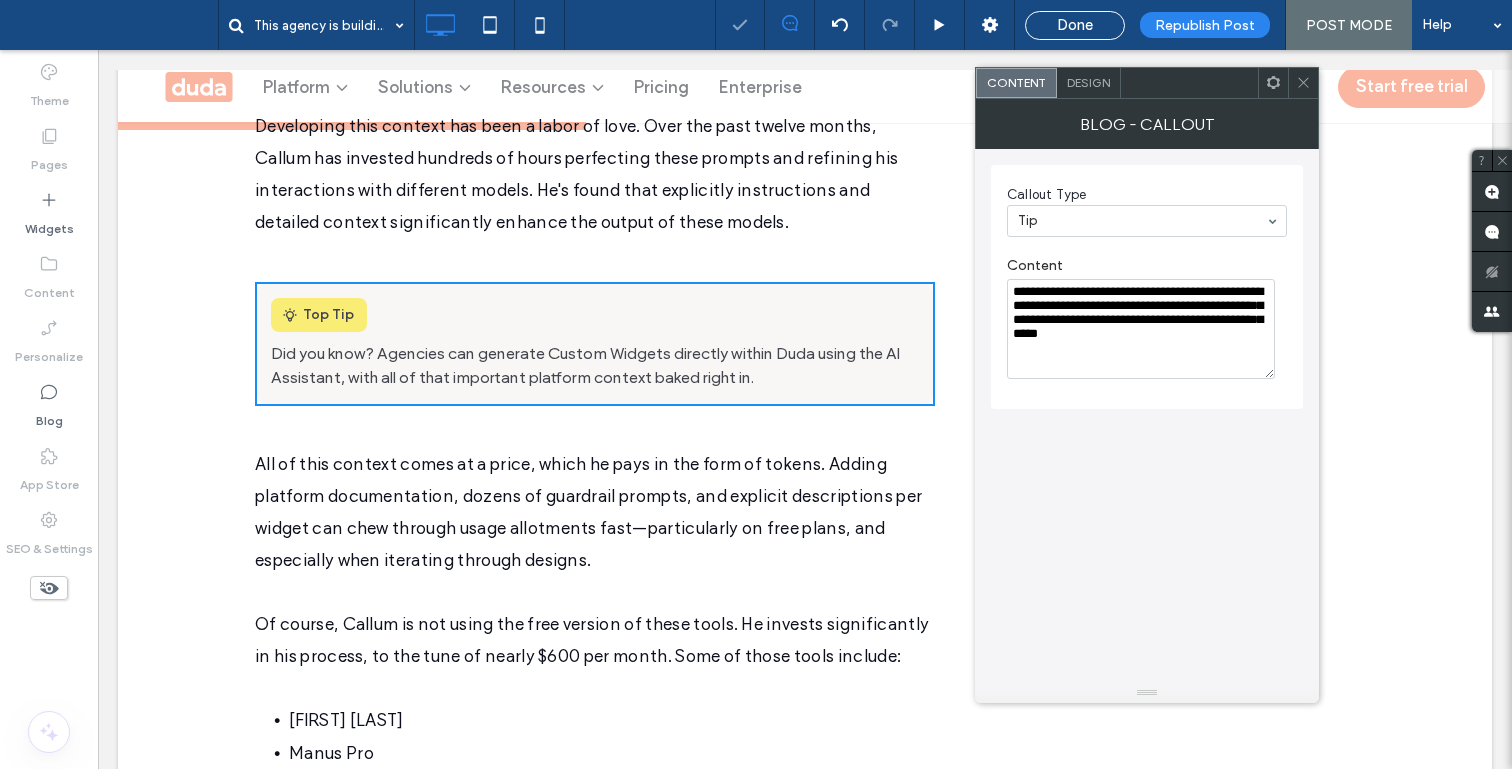 click 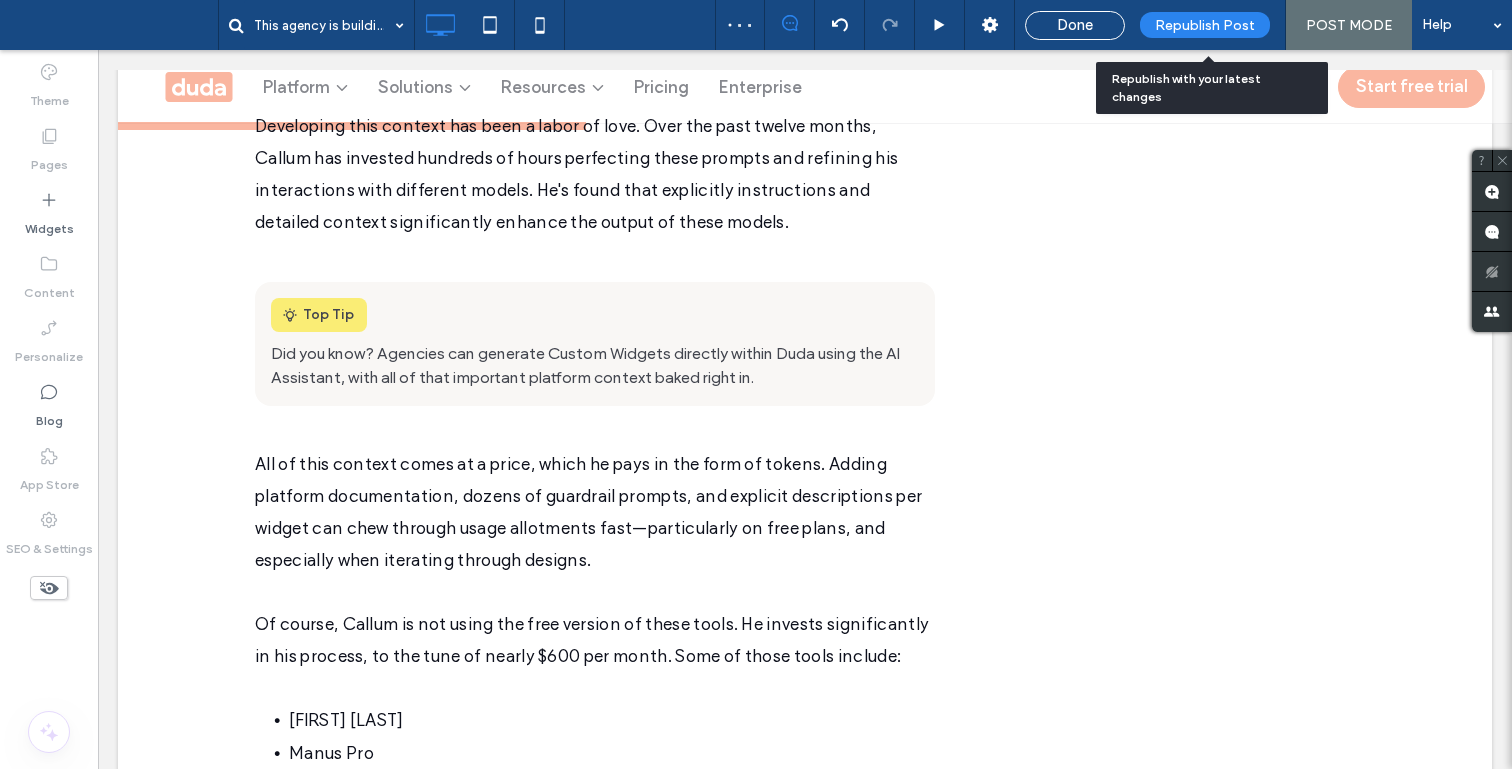 click on "Republish Post" at bounding box center (1205, 25) 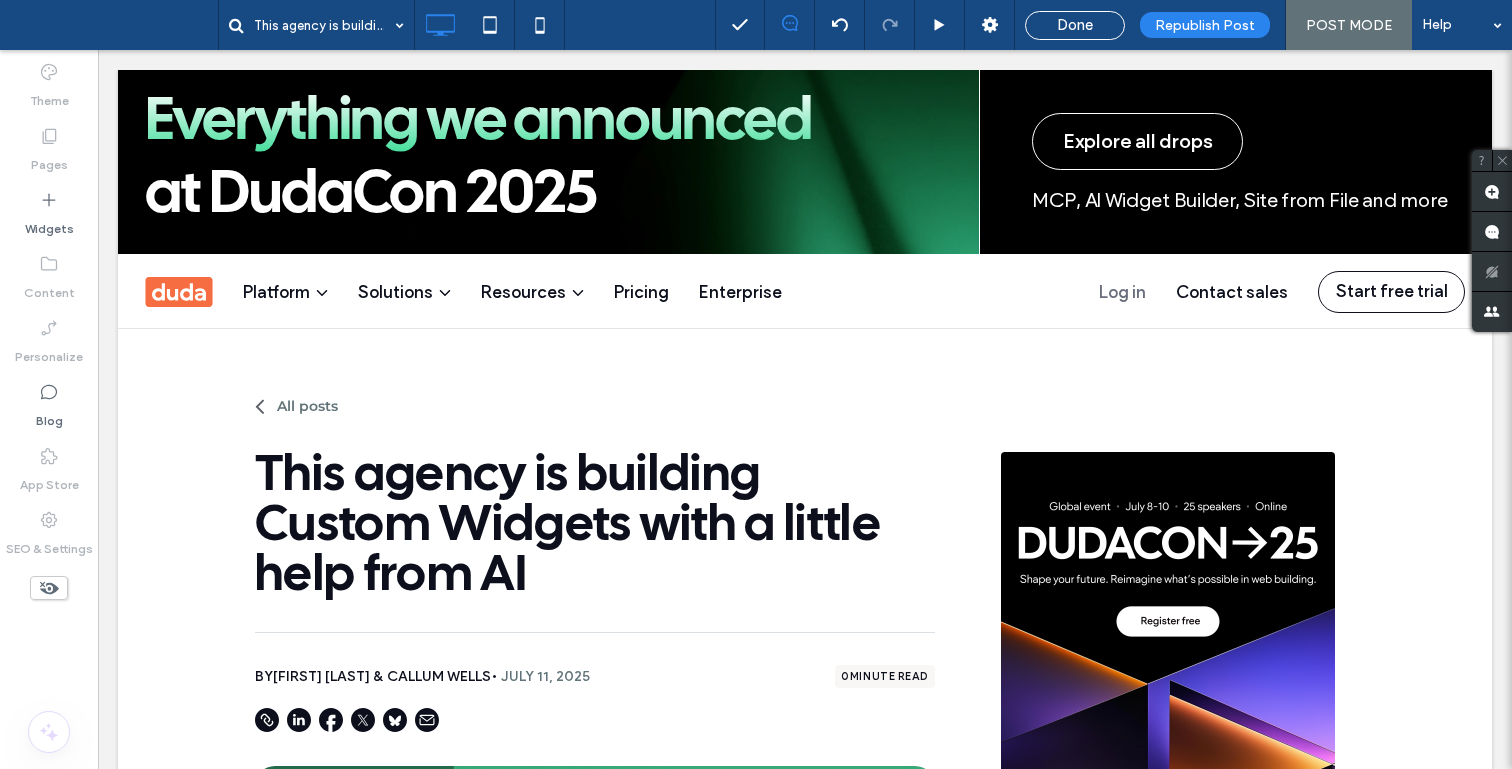 scroll, scrollTop: 0, scrollLeft: 0, axis: both 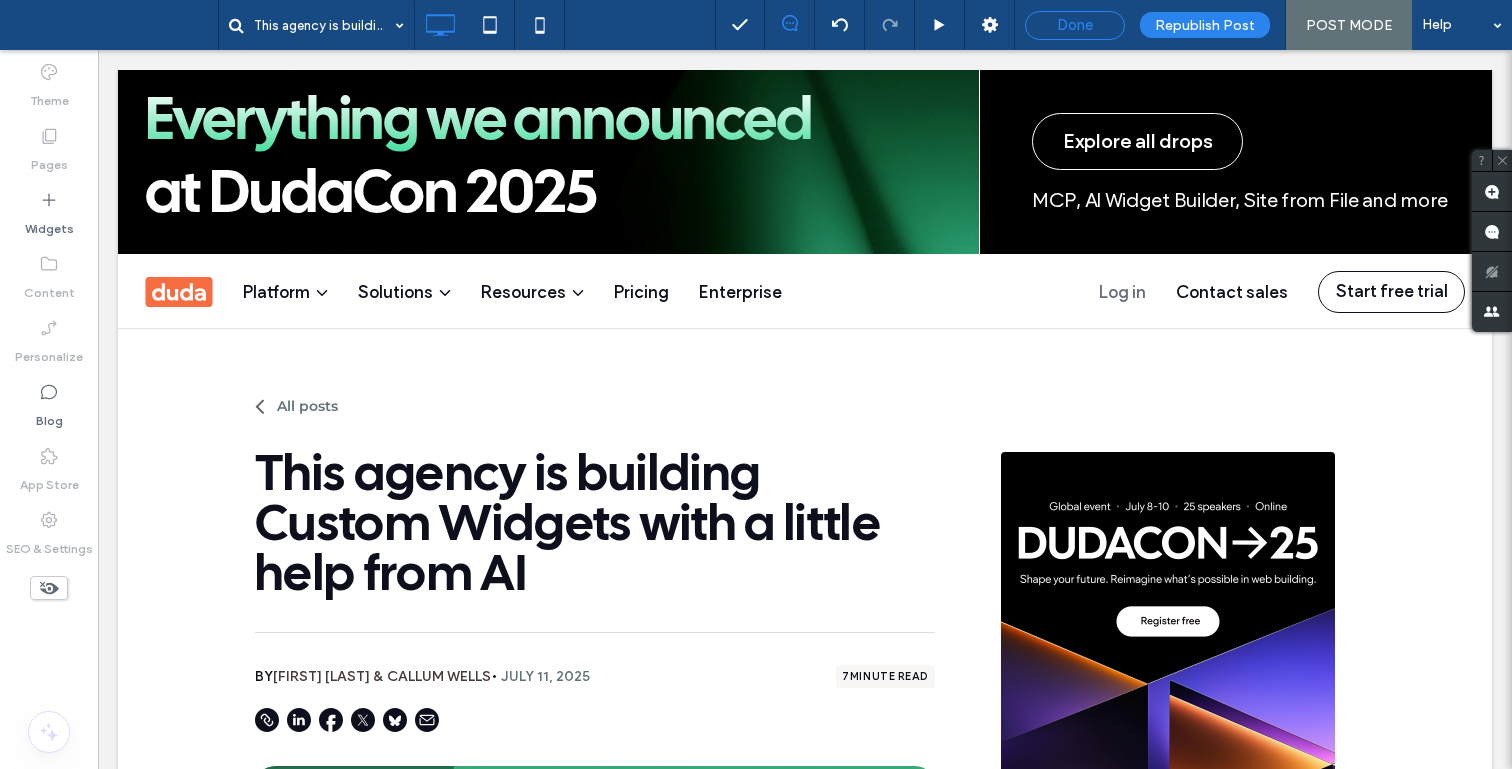 click on "Done" at bounding box center (1075, 25) 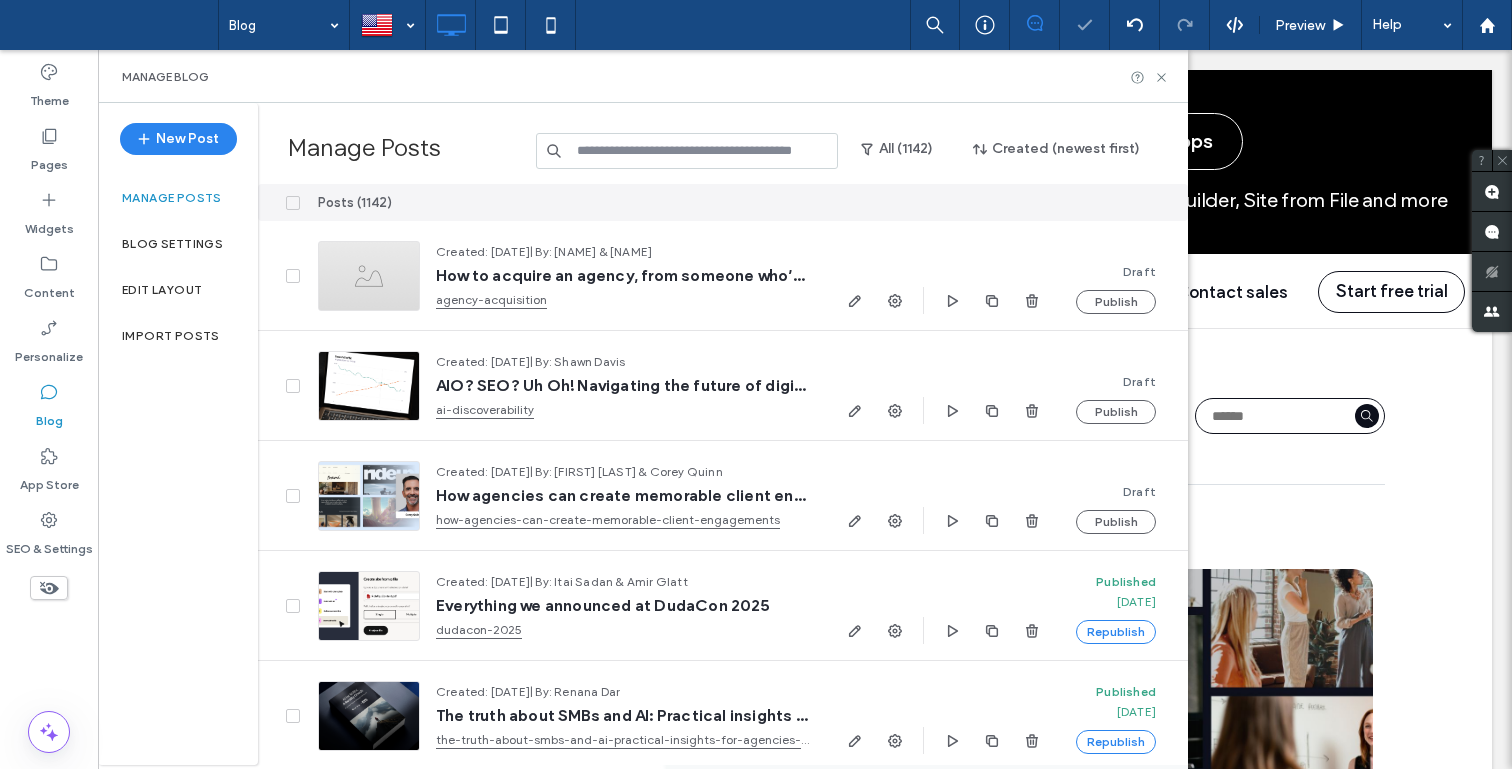 scroll, scrollTop: 0, scrollLeft: 0, axis: both 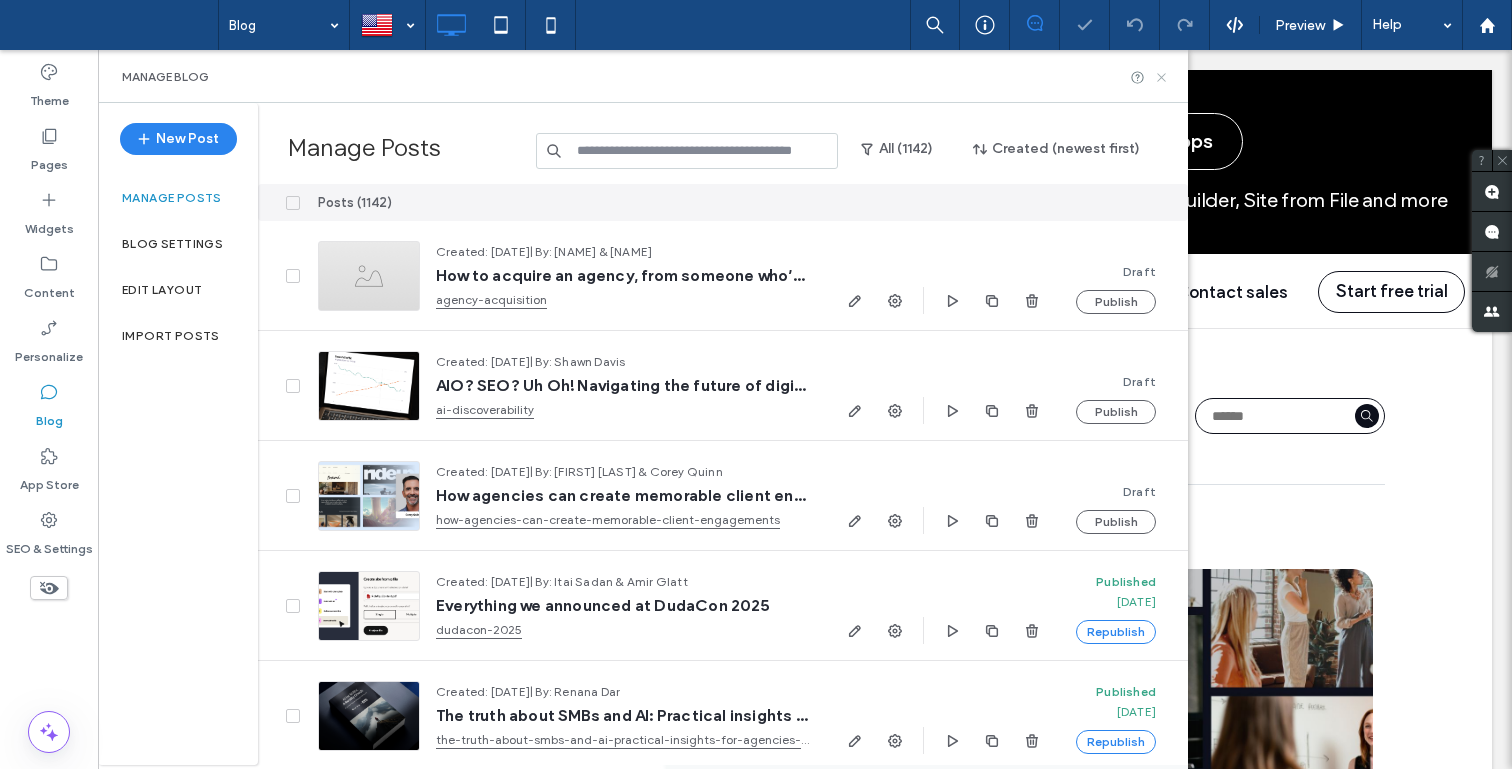 click 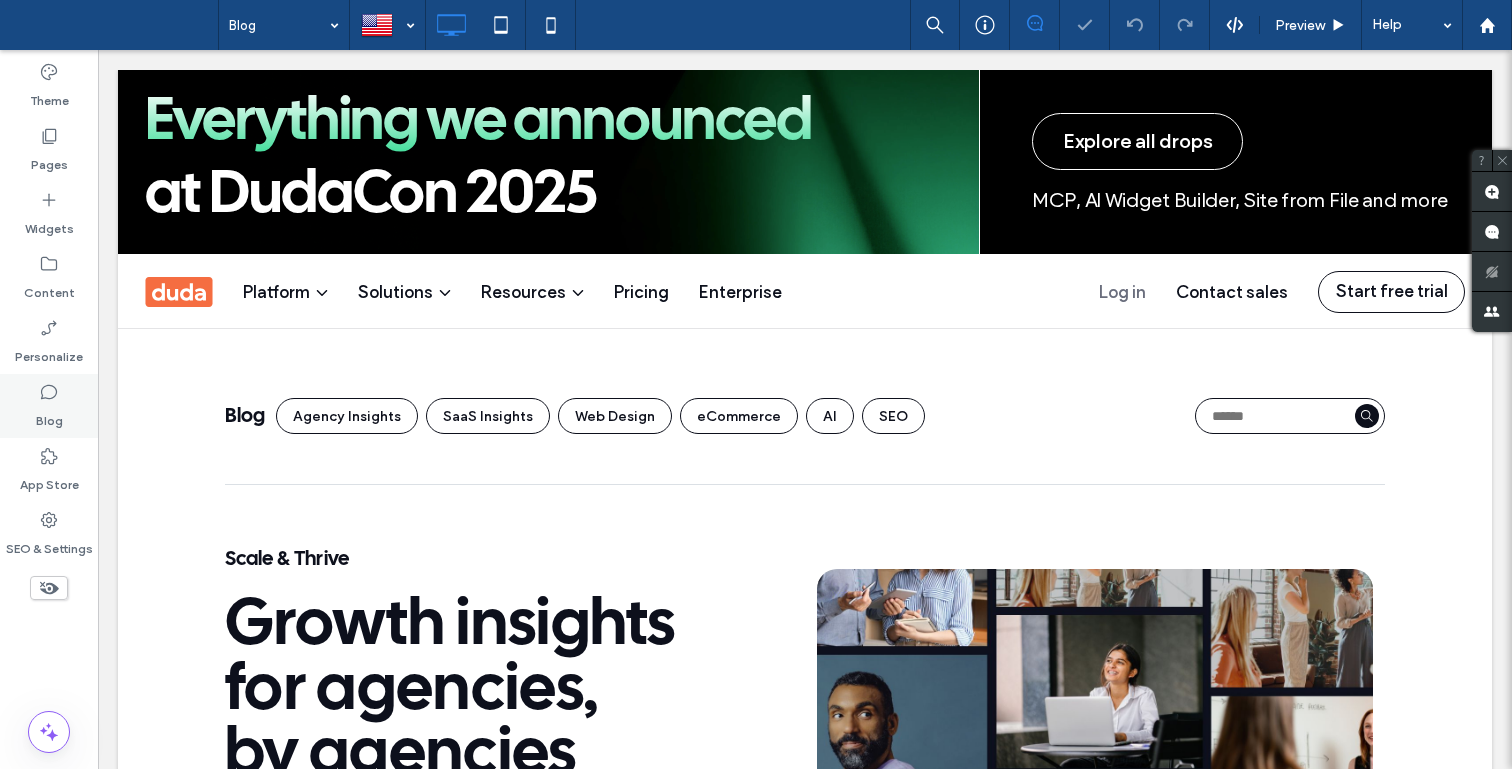 click on "Blog" at bounding box center (49, 406) 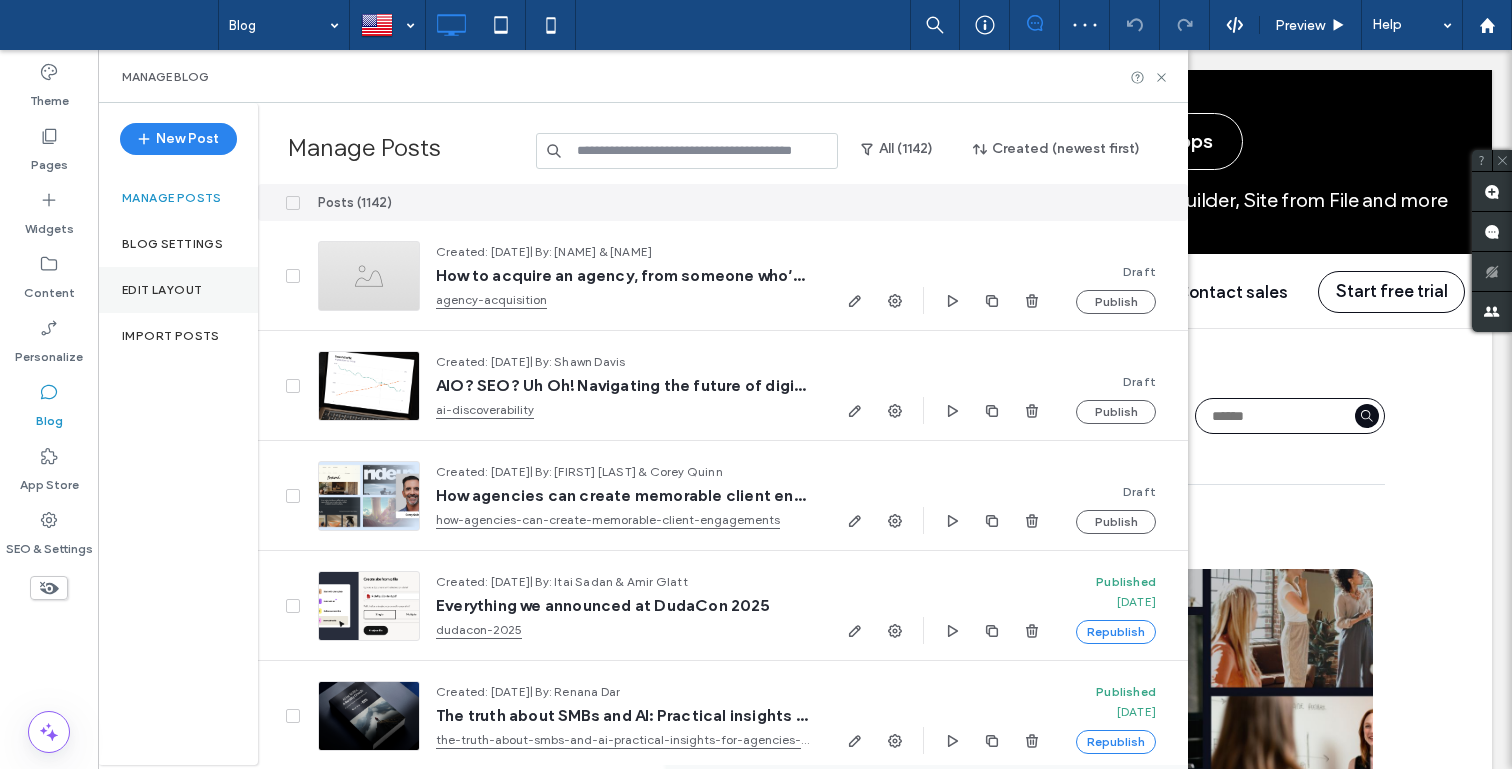 click on "Edit Layout" at bounding box center [178, 290] 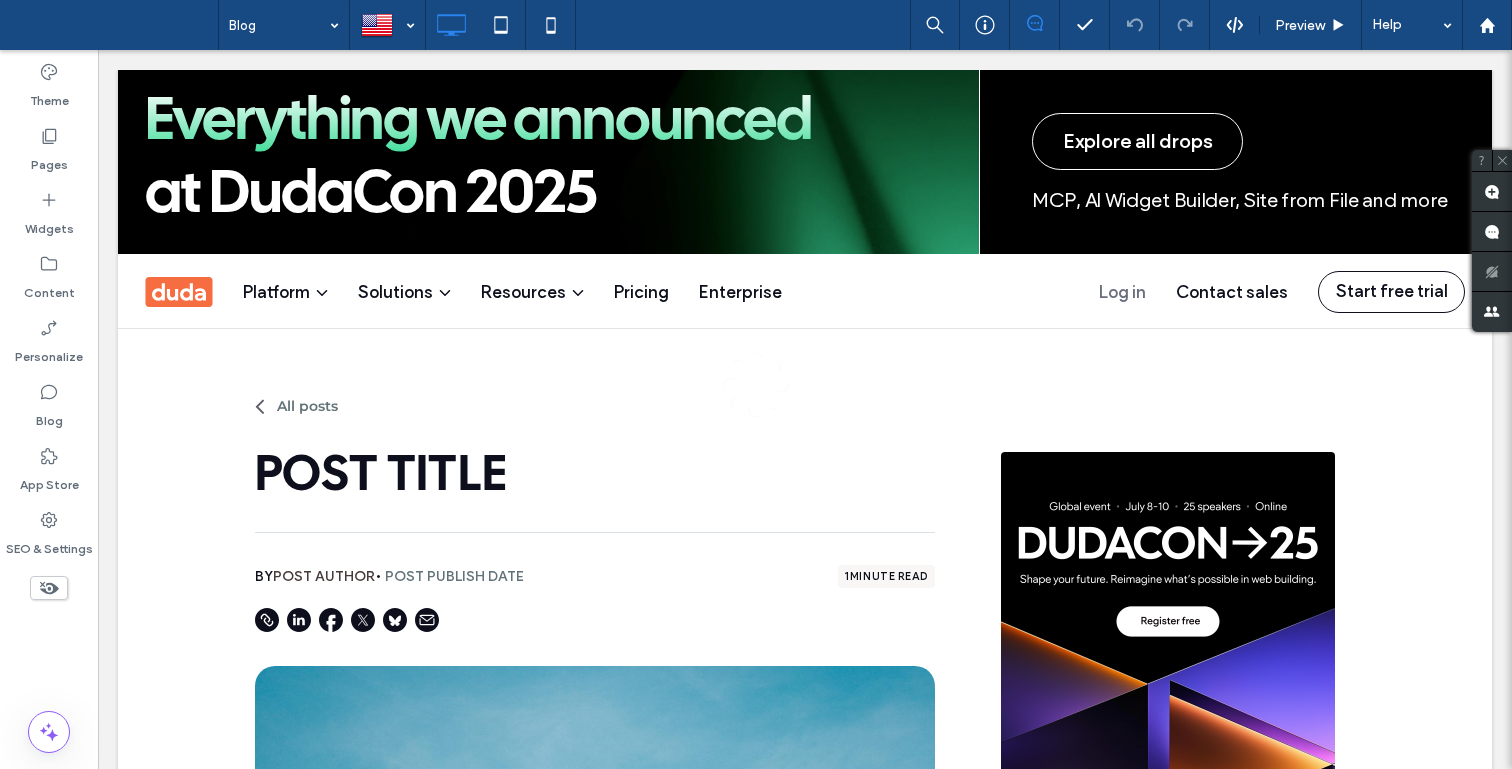 scroll, scrollTop: 0, scrollLeft: 0, axis: both 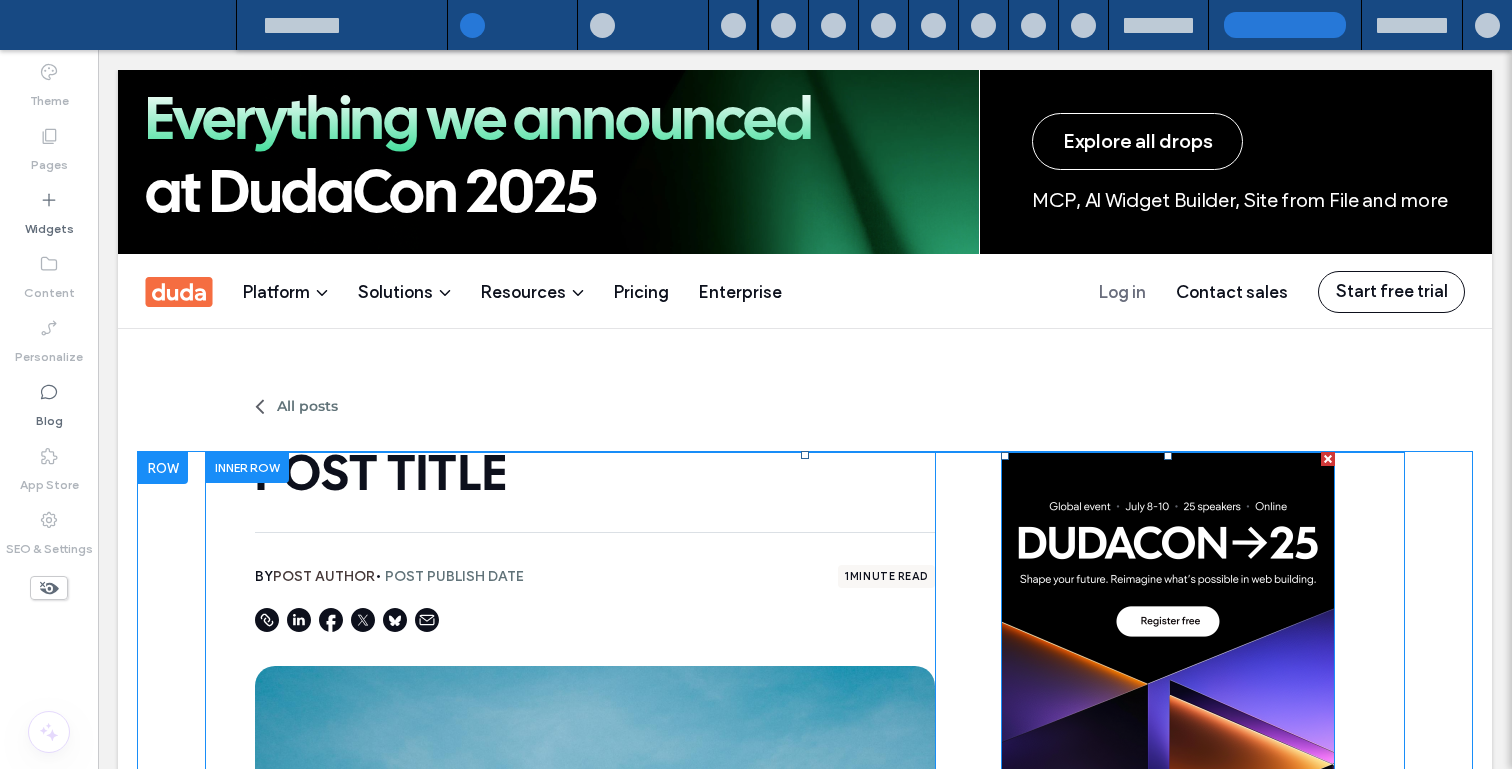 click at bounding box center [1168, 898] 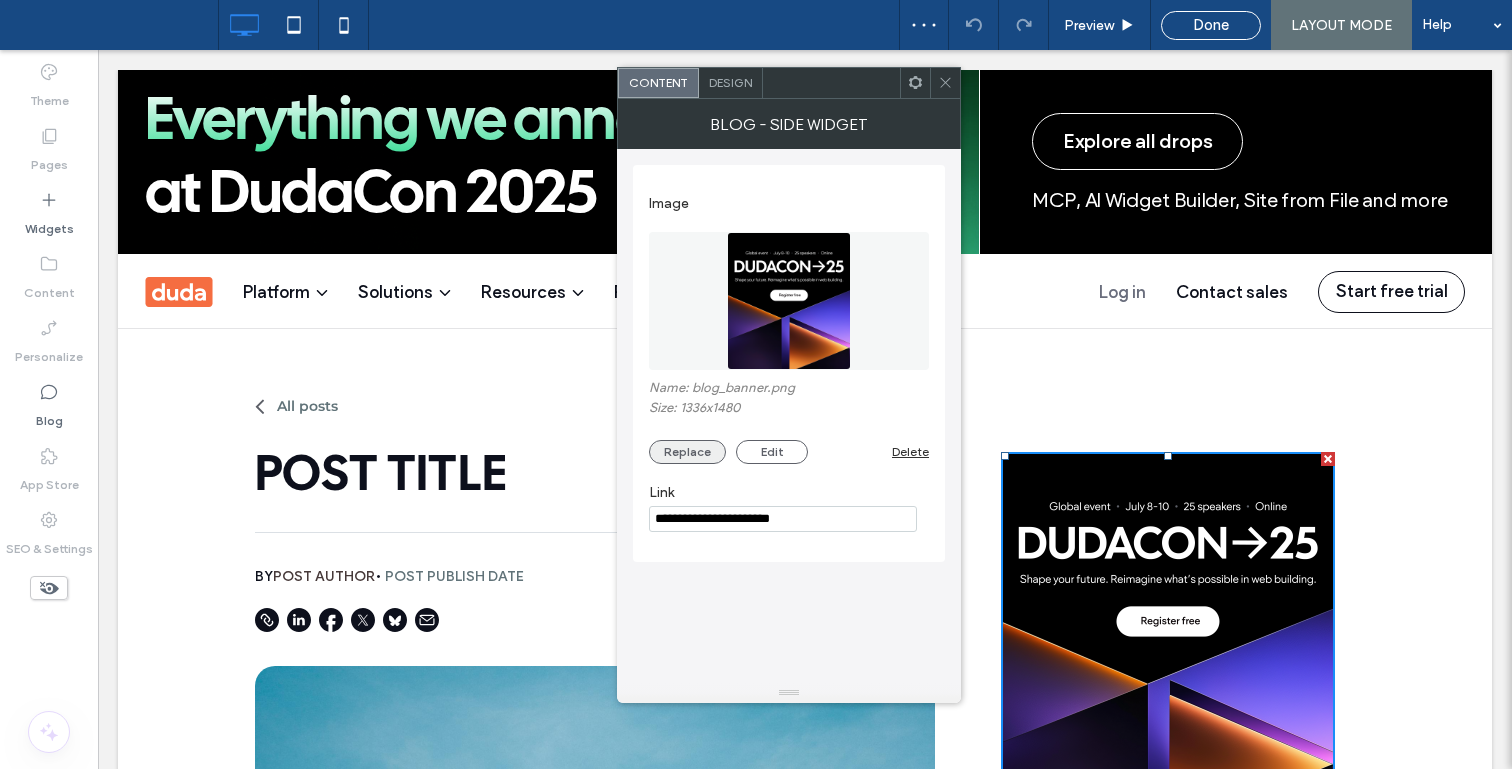 click on "Replace" at bounding box center [687, 452] 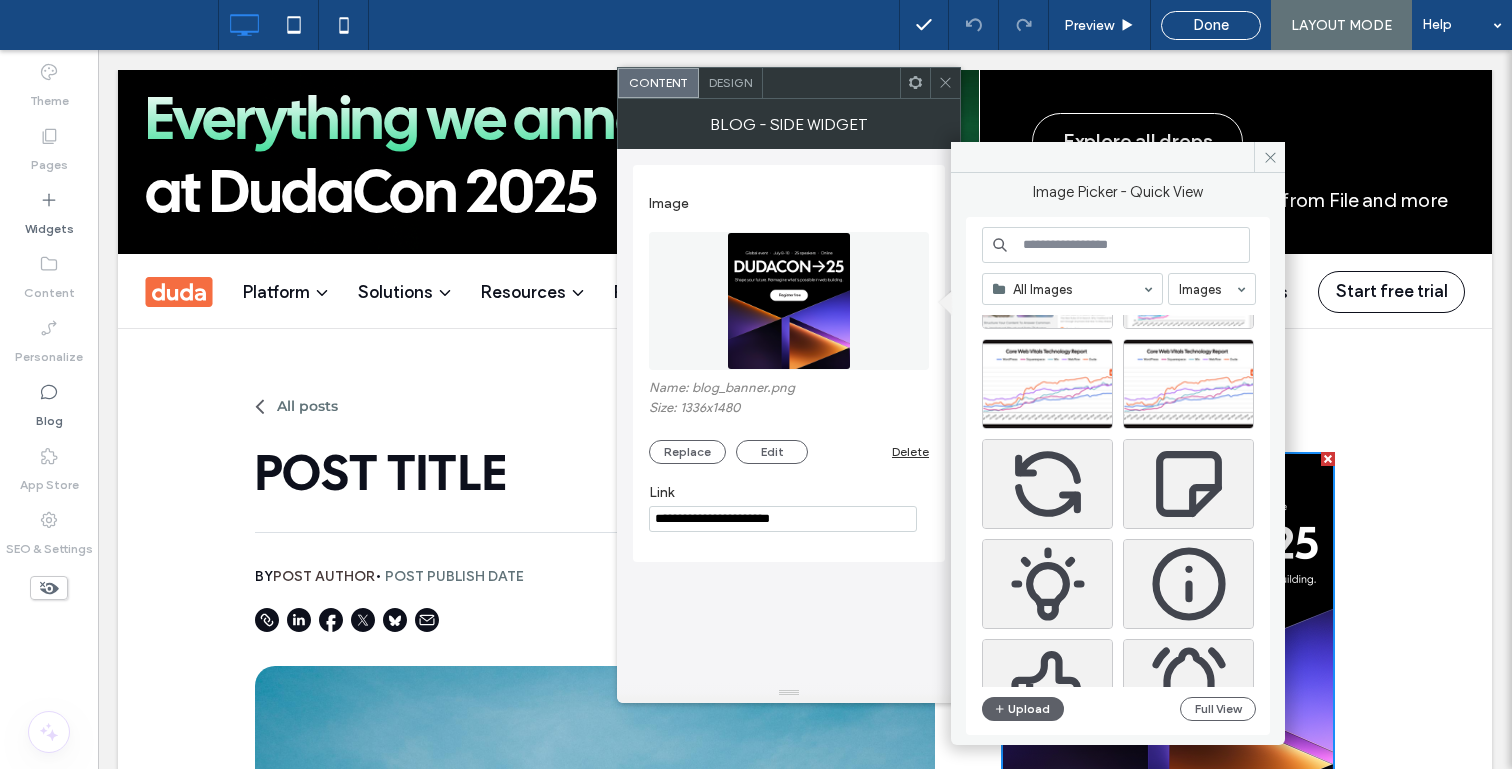 scroll, scrollTop: 1511, scrollLeft: 0, axis: vertical 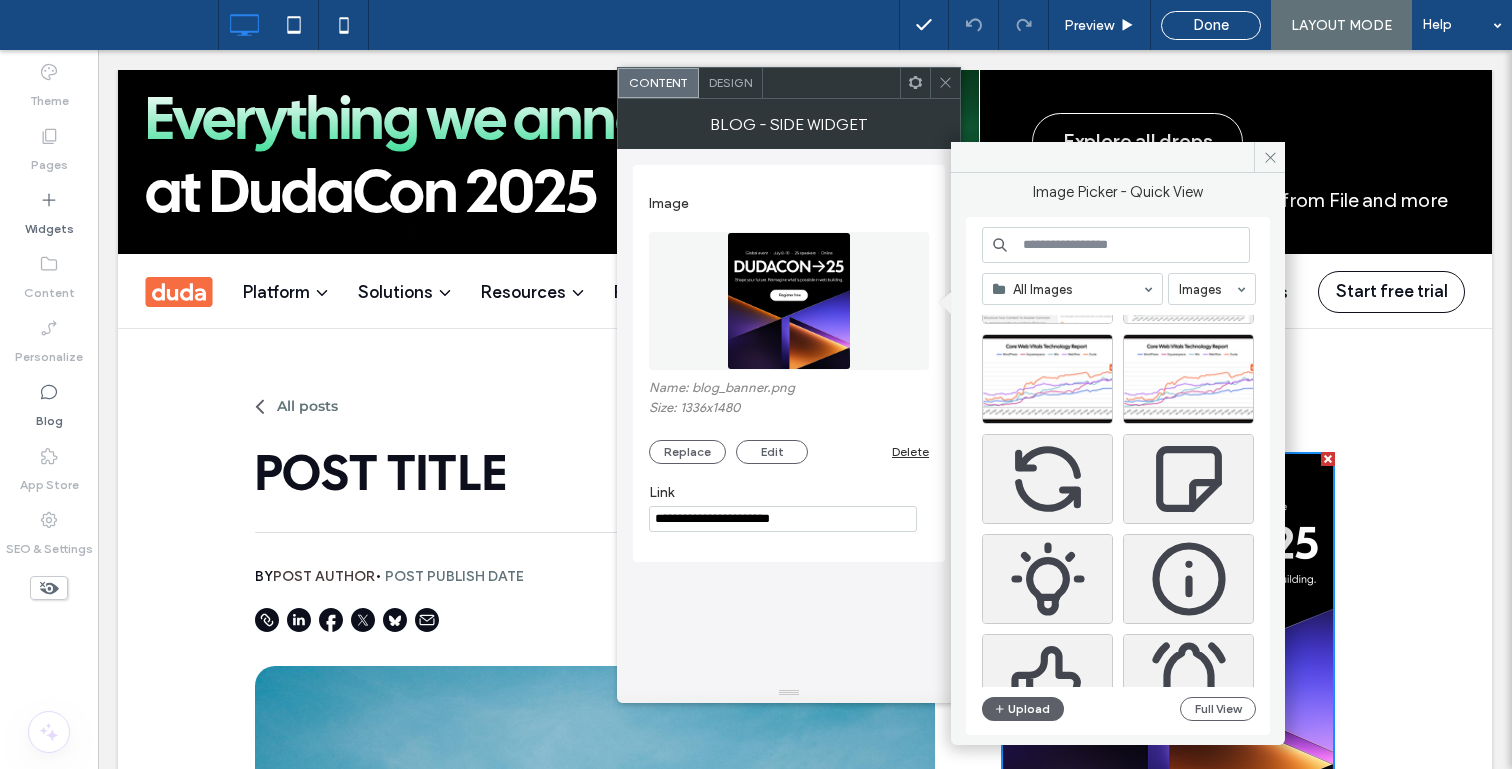 click at bounding box center [1116, 245] 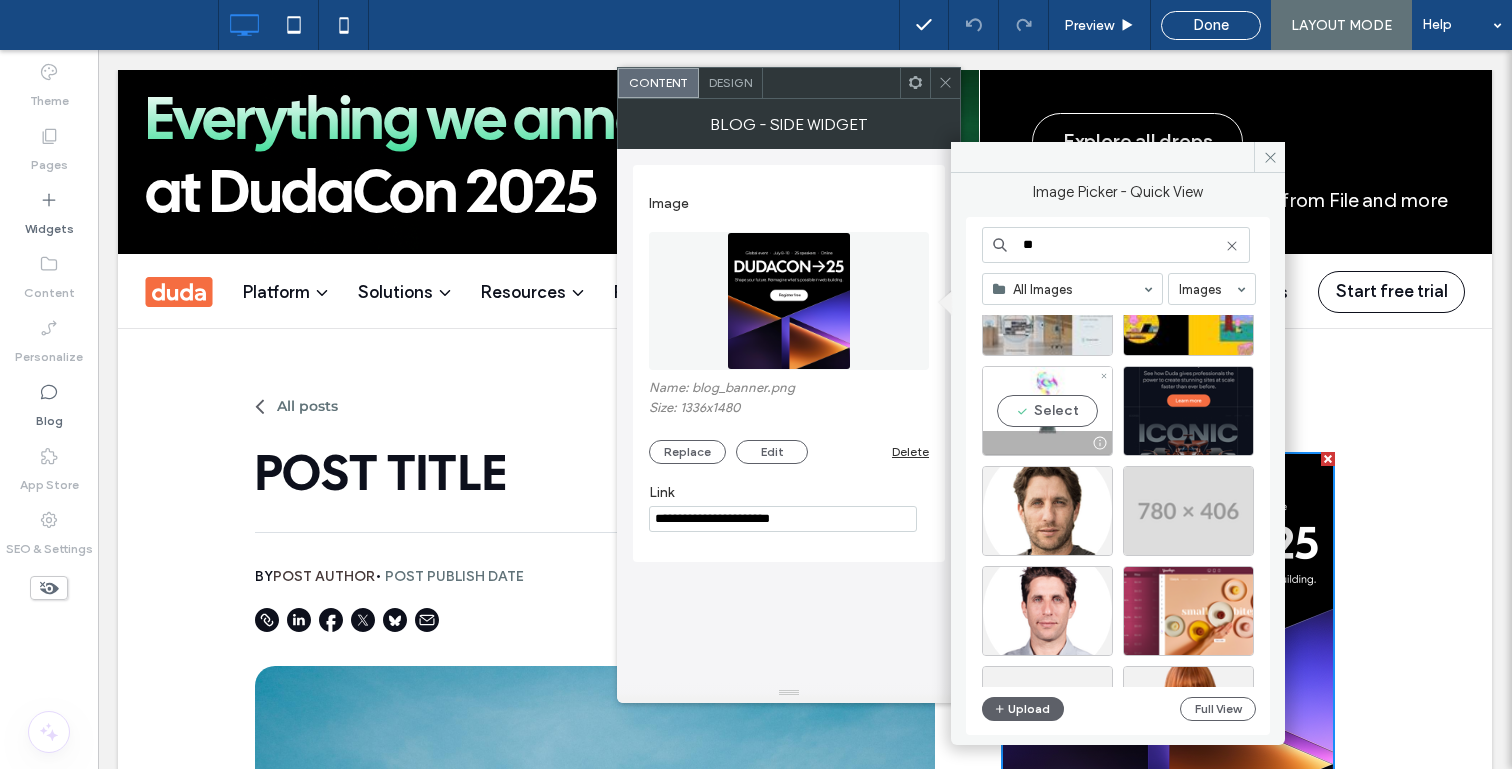 scroll, scrollTop: 70, scrollLeft: 0, axis: vertical 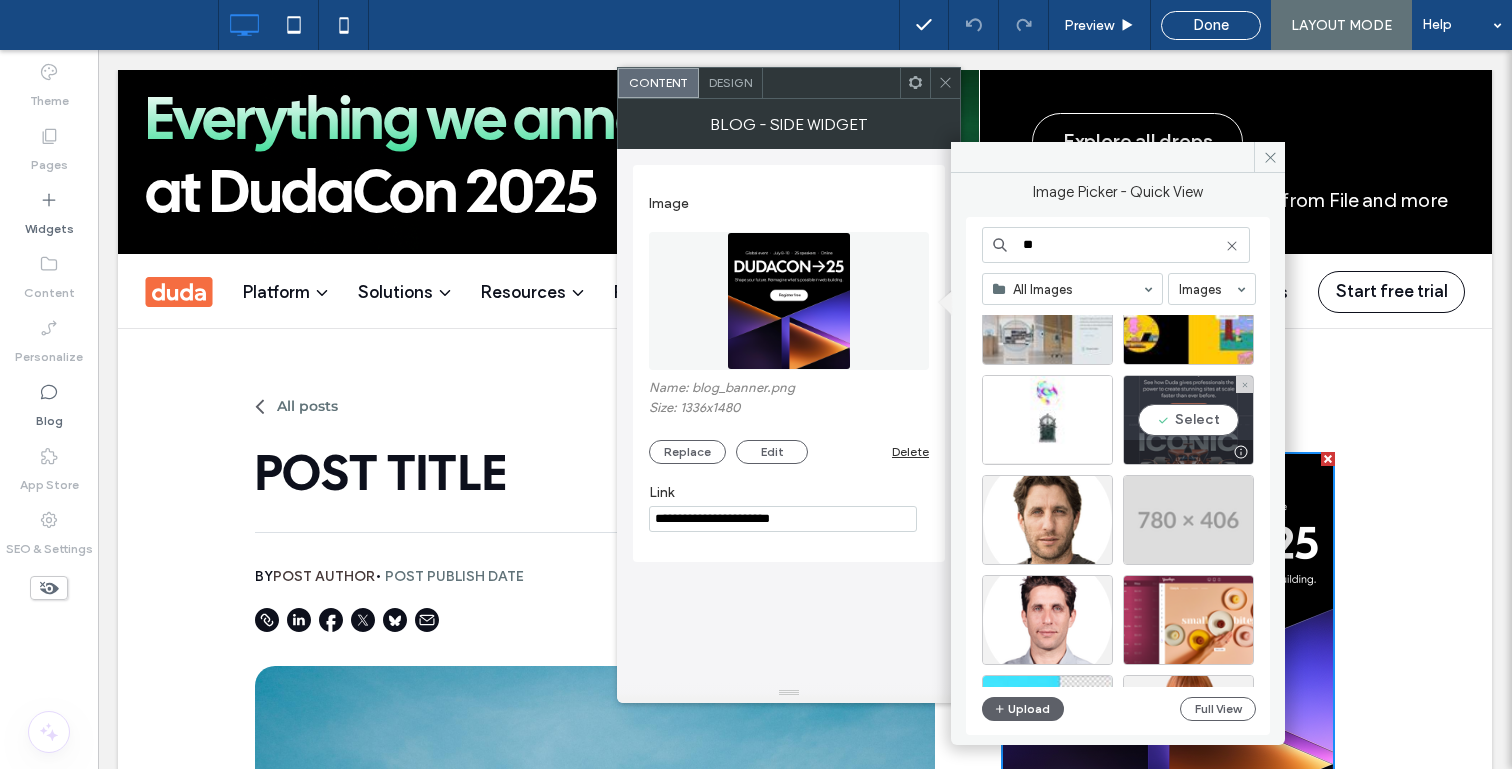 type on "**" 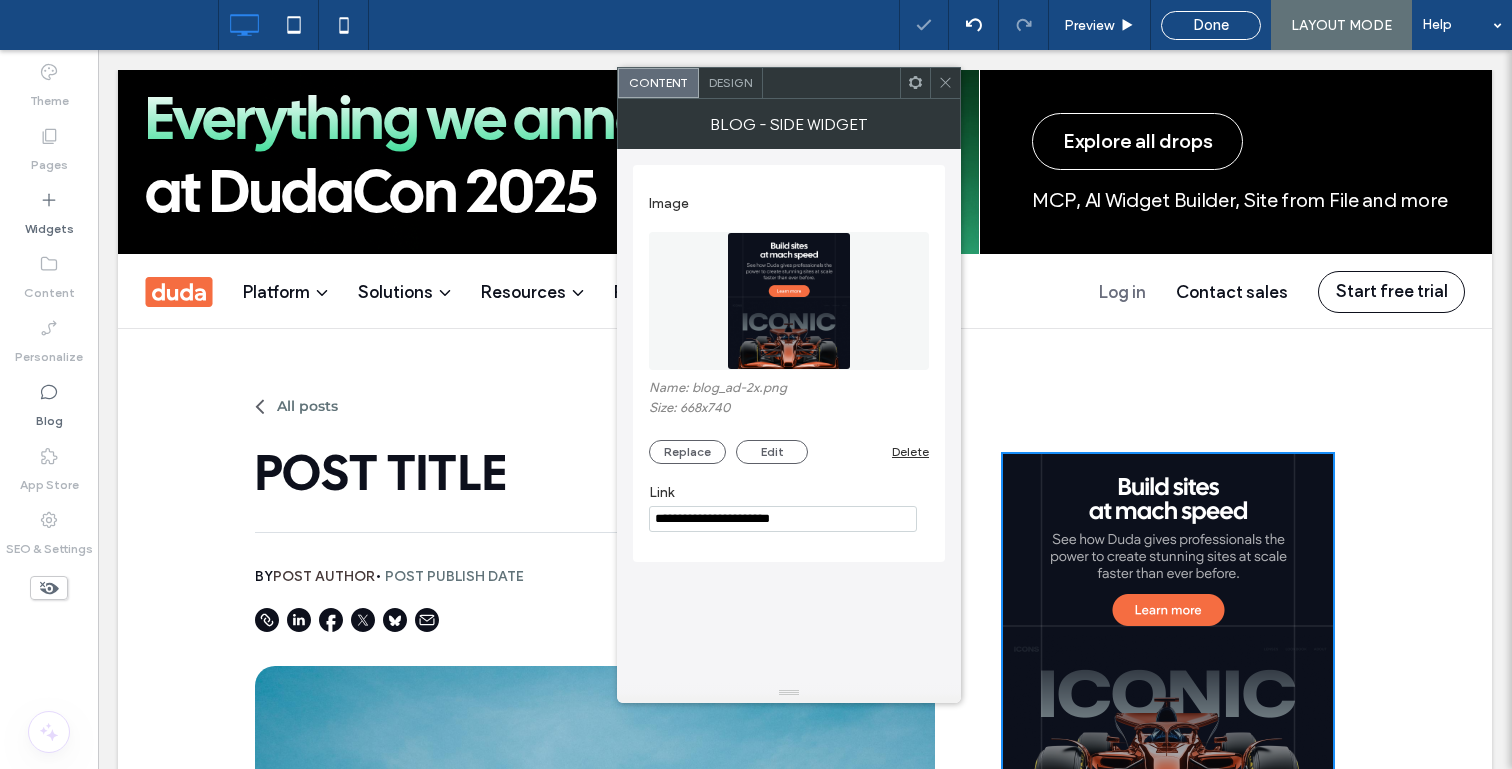 drag, startPoint x: 699, startPoint y: 520, endPoint x: 859, endPoint y: 519, distance: 160.00313 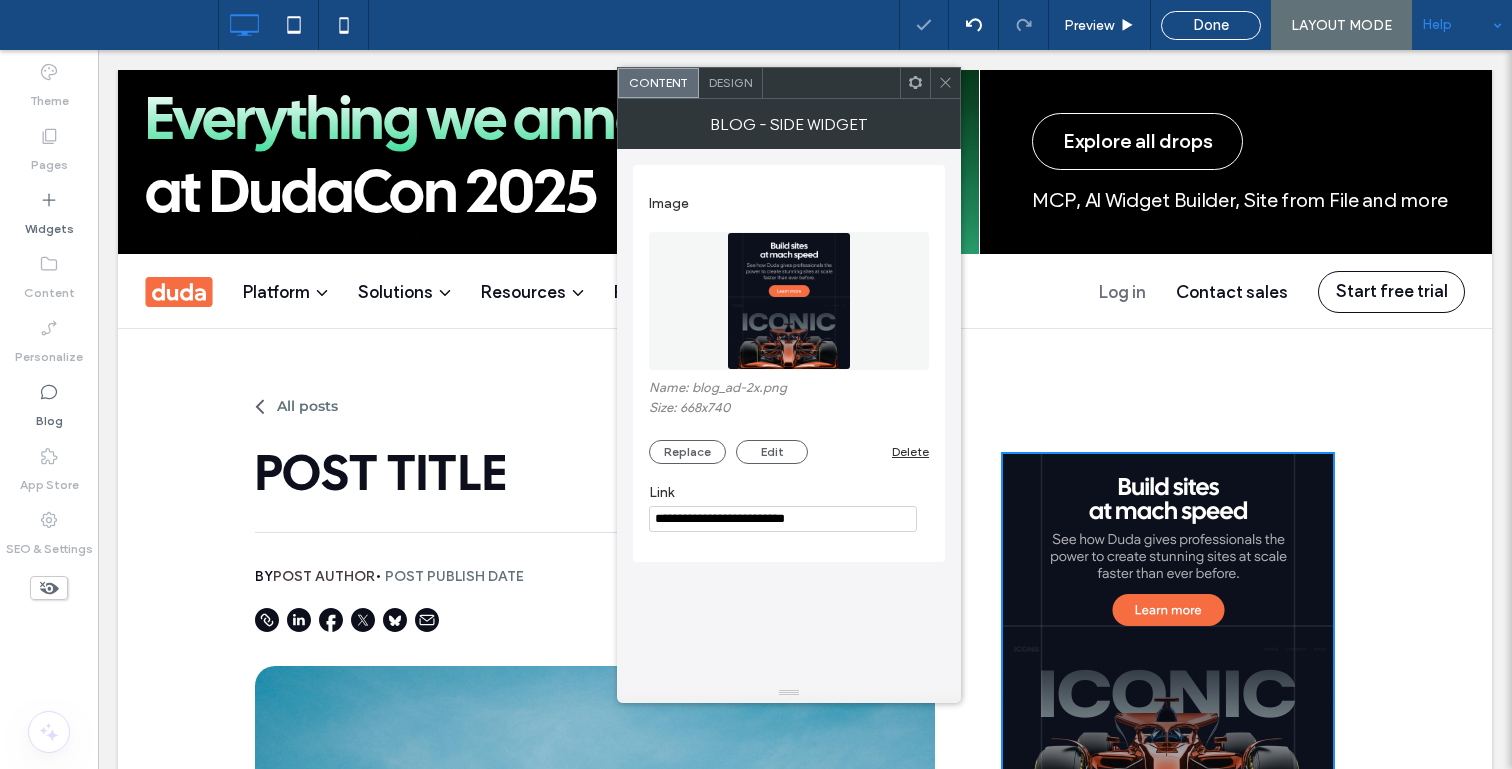 type on "**********" 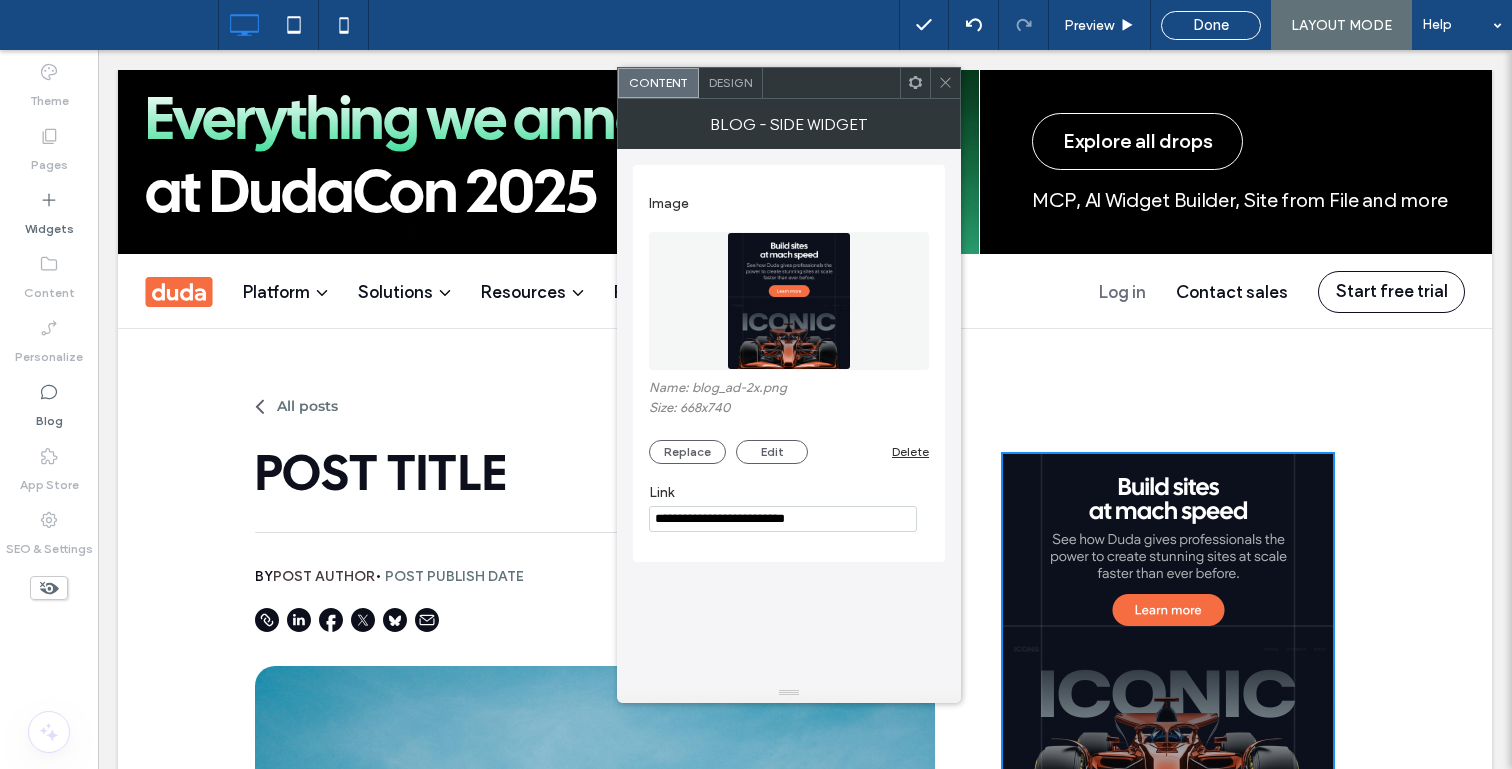 click 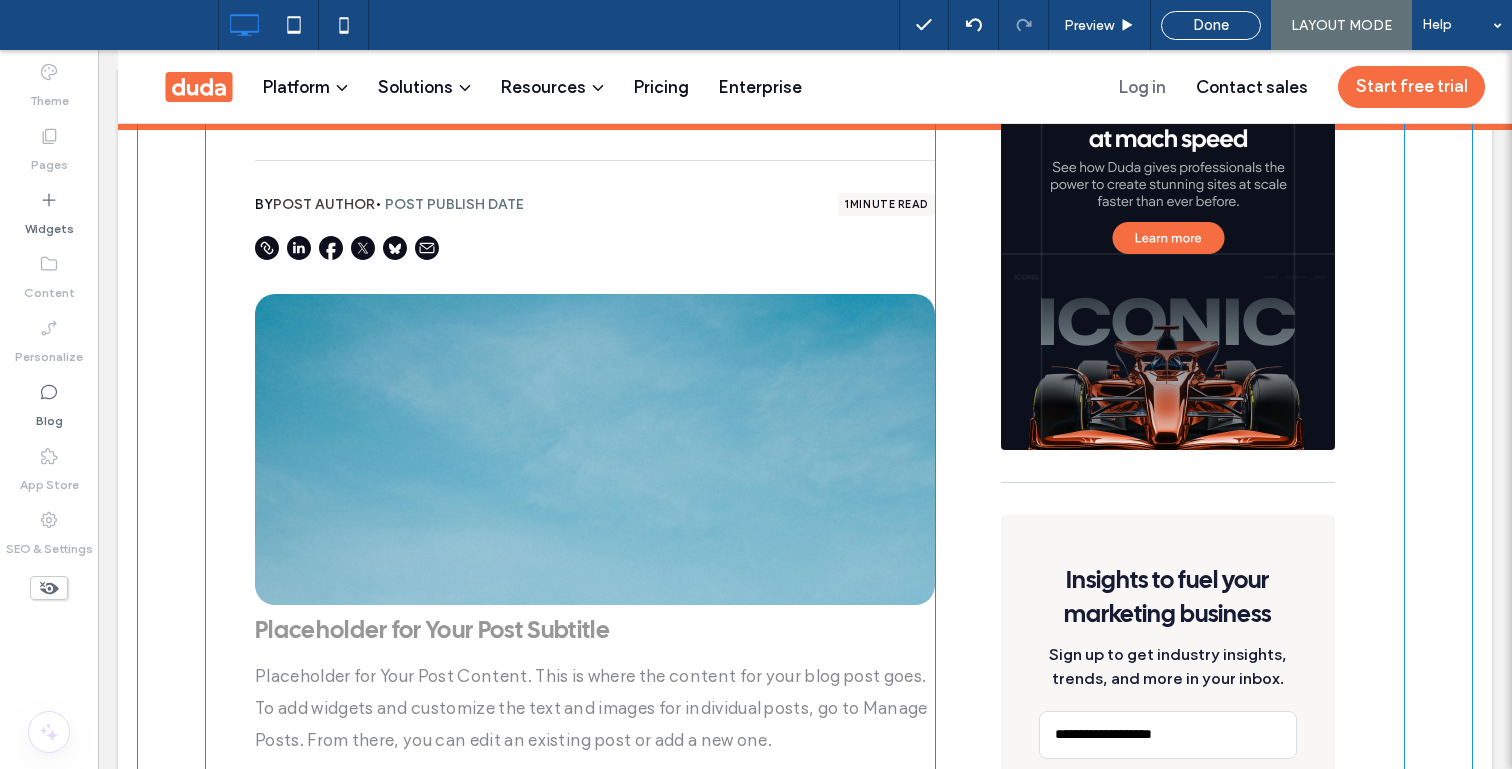 scroll, scrollTop: 366, scrollLeft: 0, axis: vertical 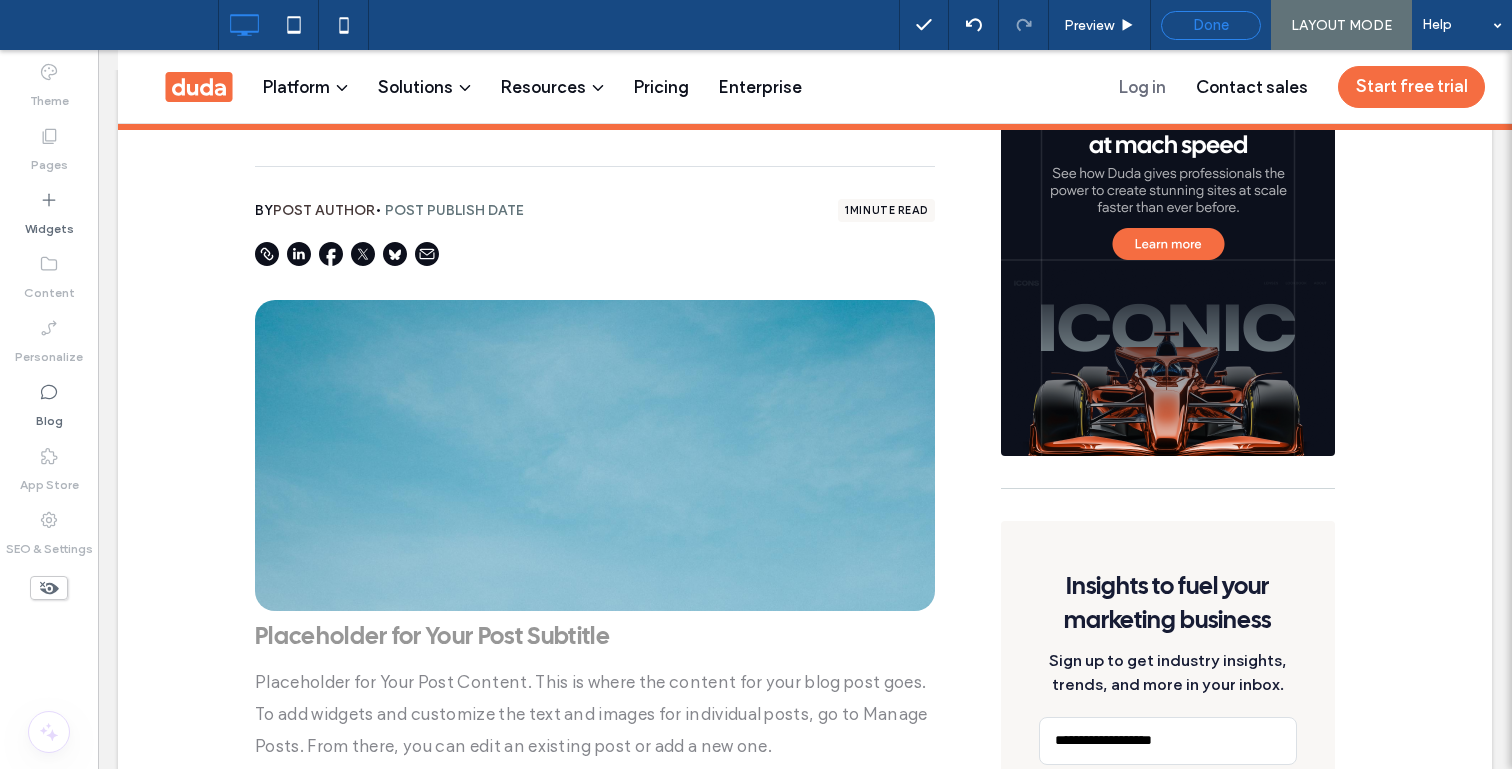 click on "Done" at bounding box center [1211, 25] 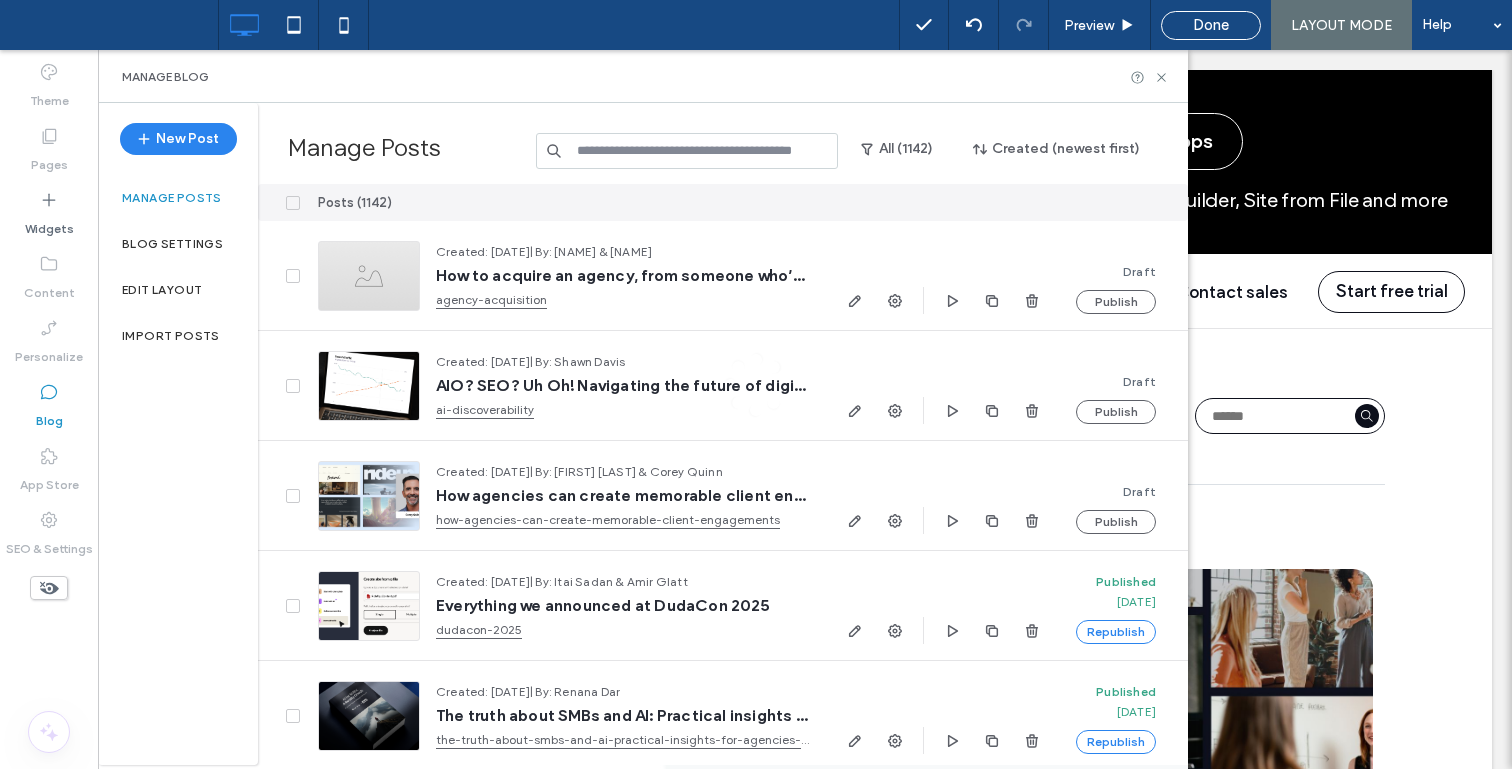 scroll, scrollTop: 0, scrollLeft: 0, axis: both 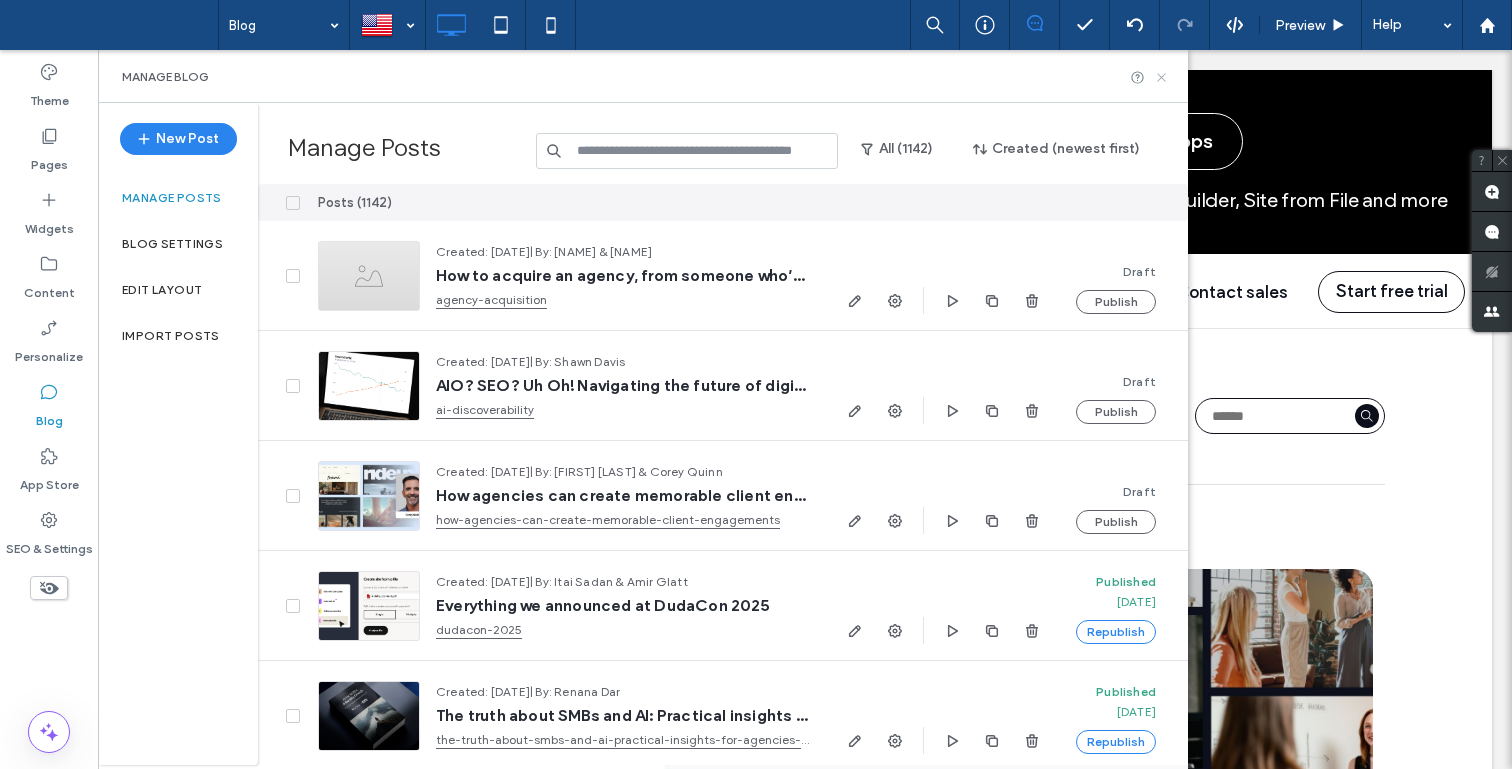 click 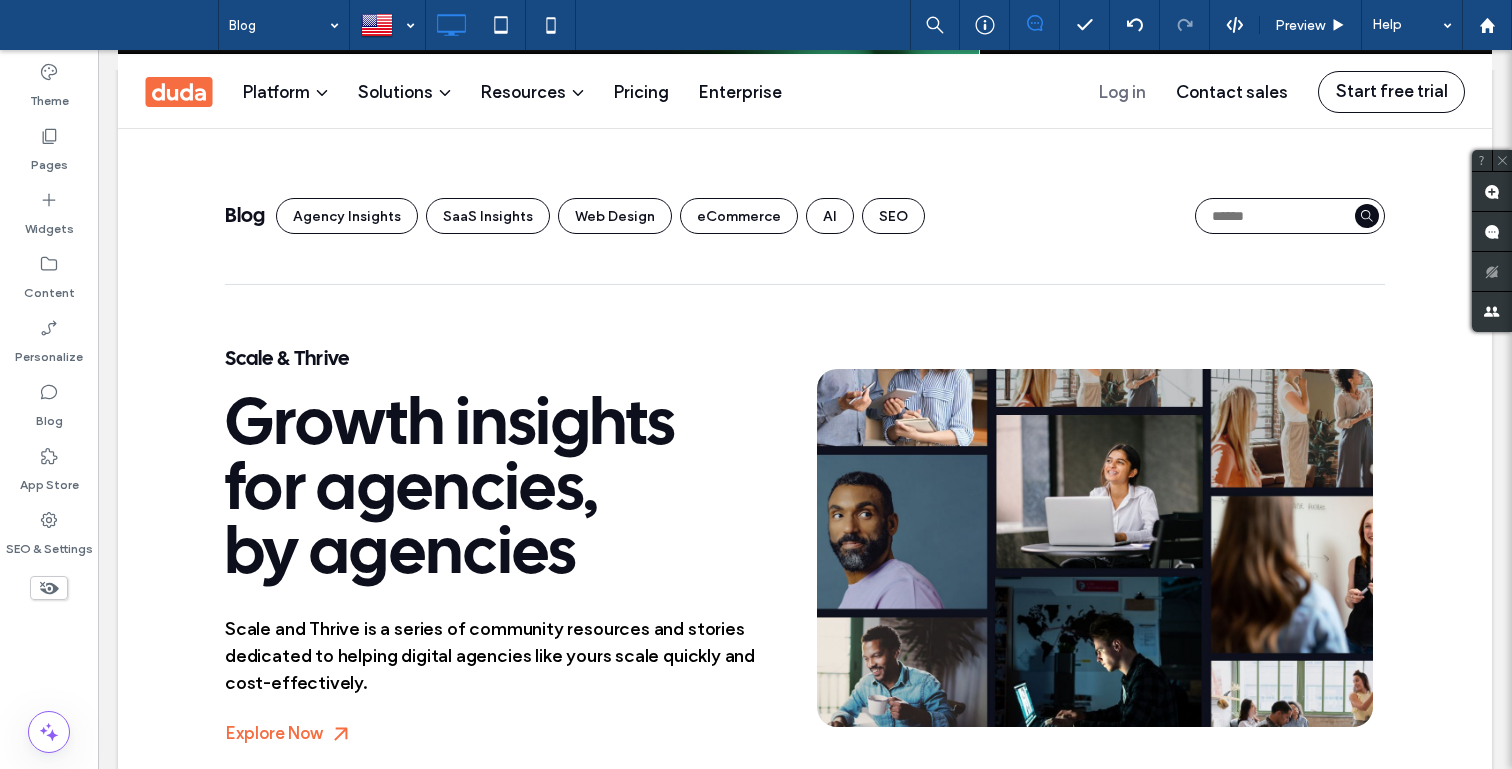 scroll, scrollTop: 204, scrollLeft: 0, axis: vertical 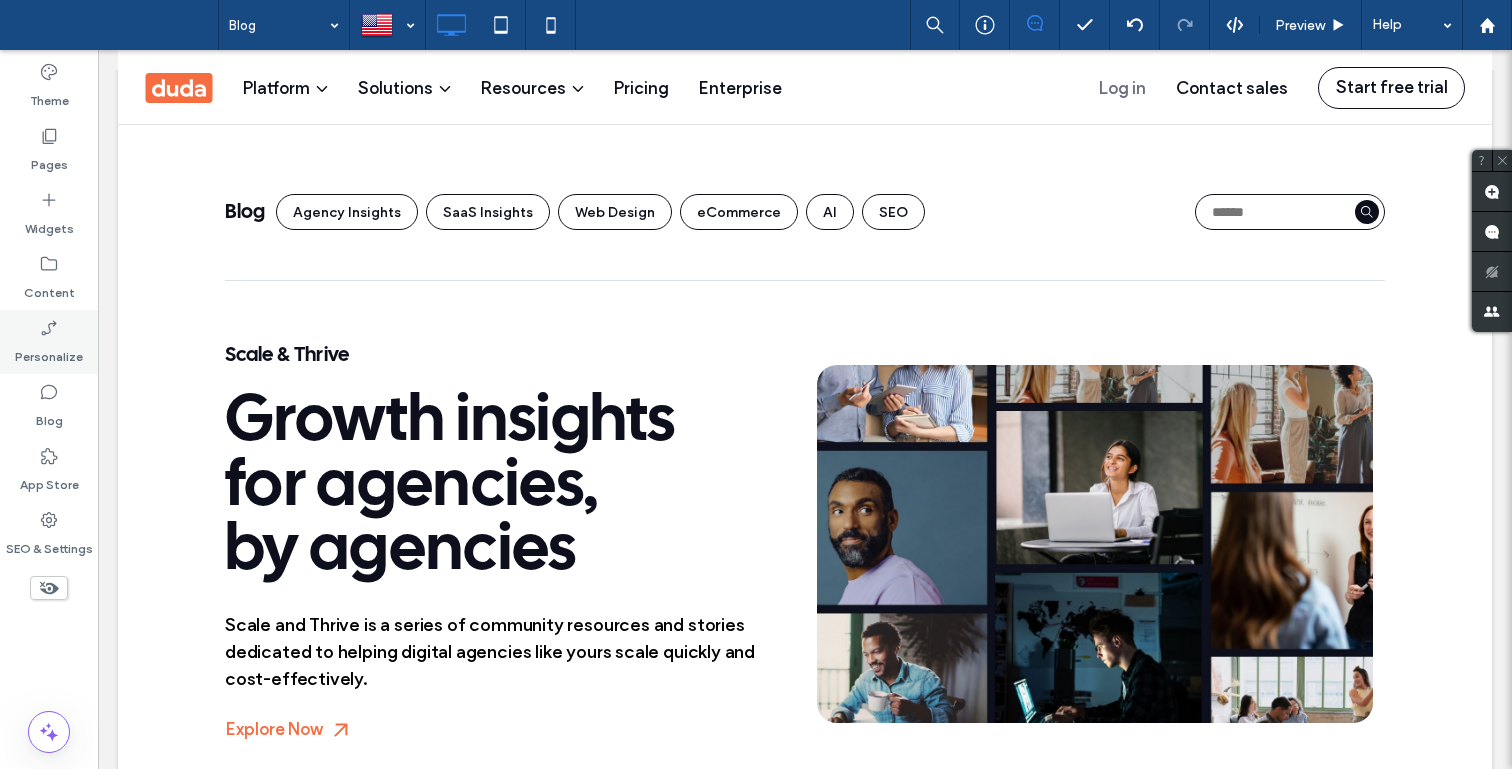 click on "Personalize" at bounding box center [49, 352] 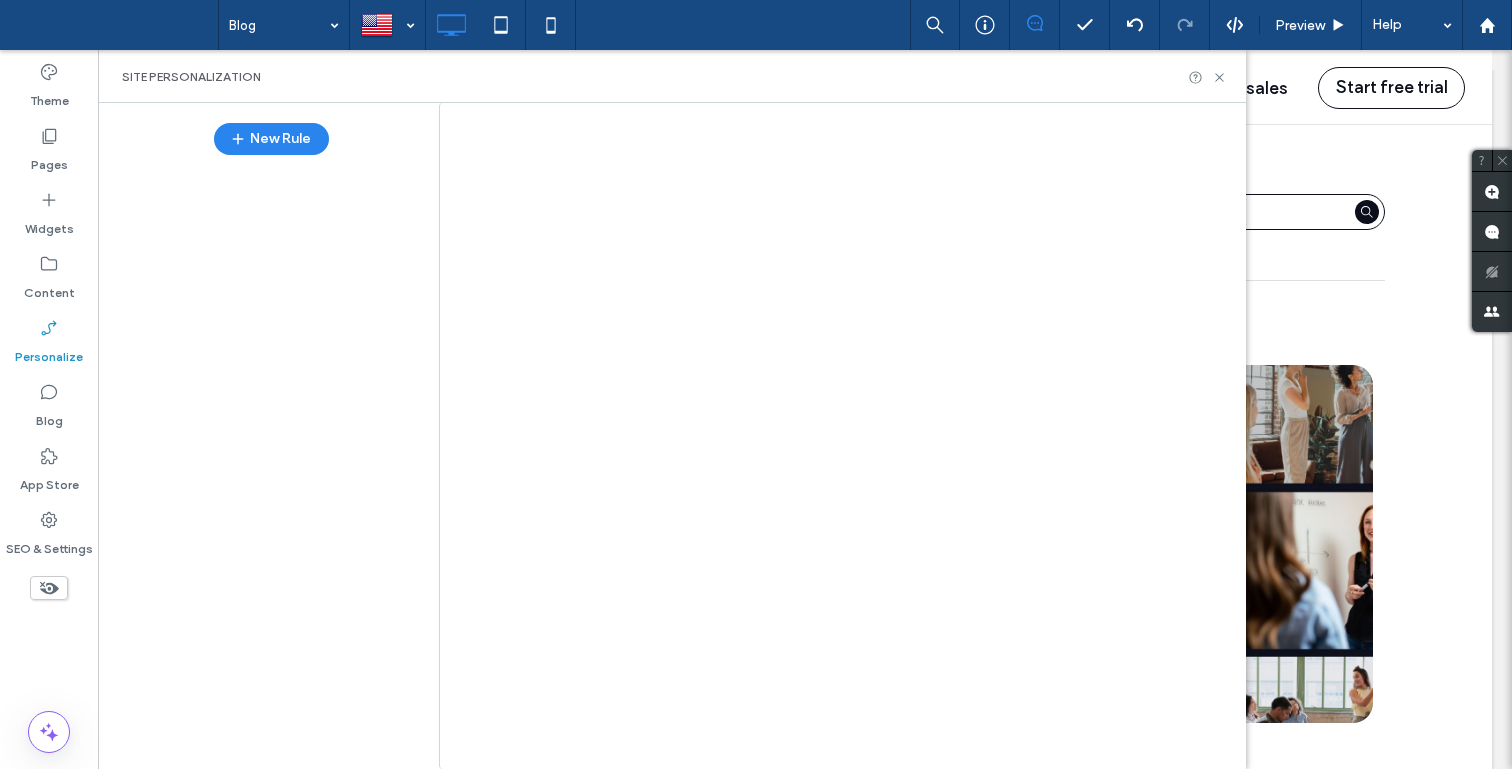 click at bounding box center (756, 384) 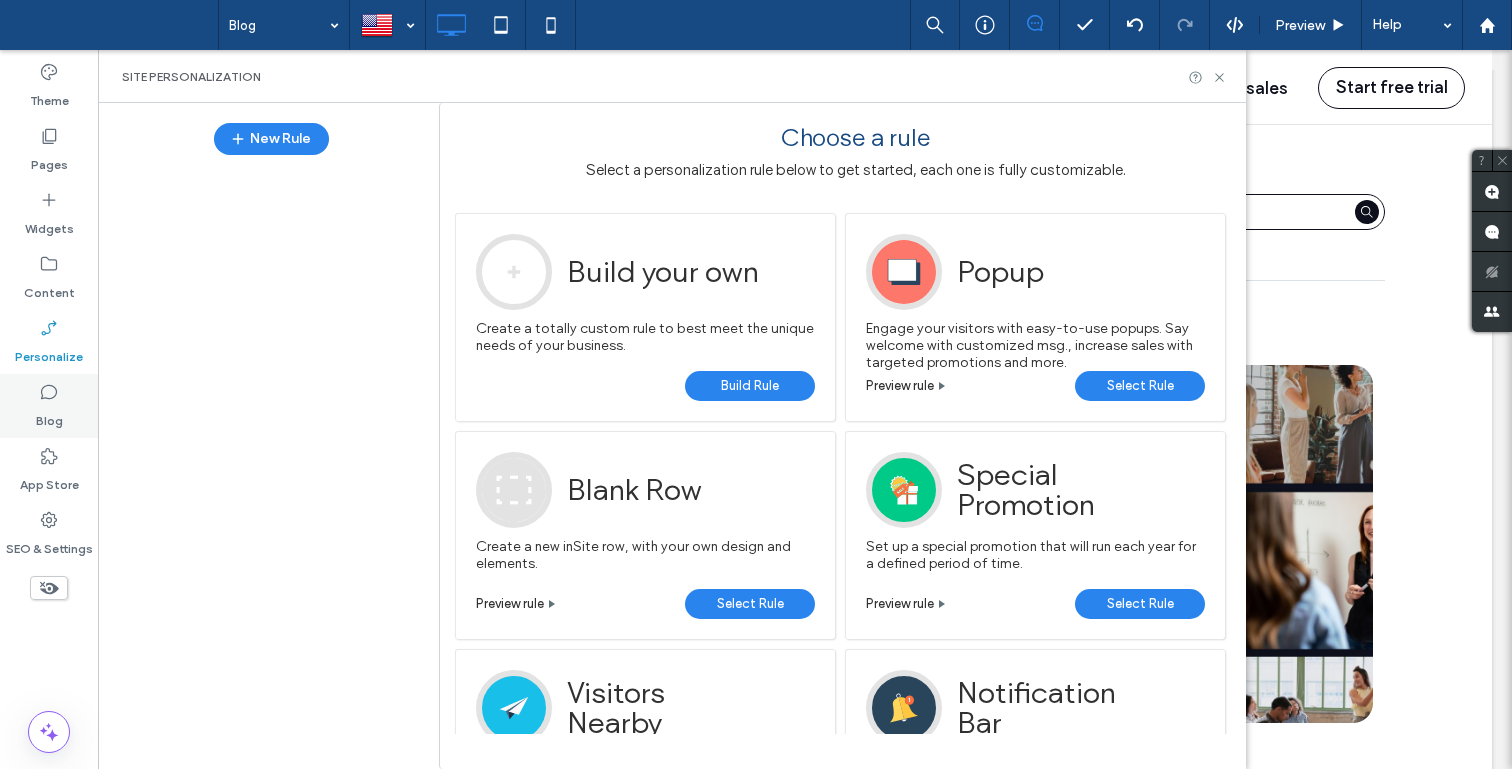 click on "Blog" at bounding box center [49, 406] 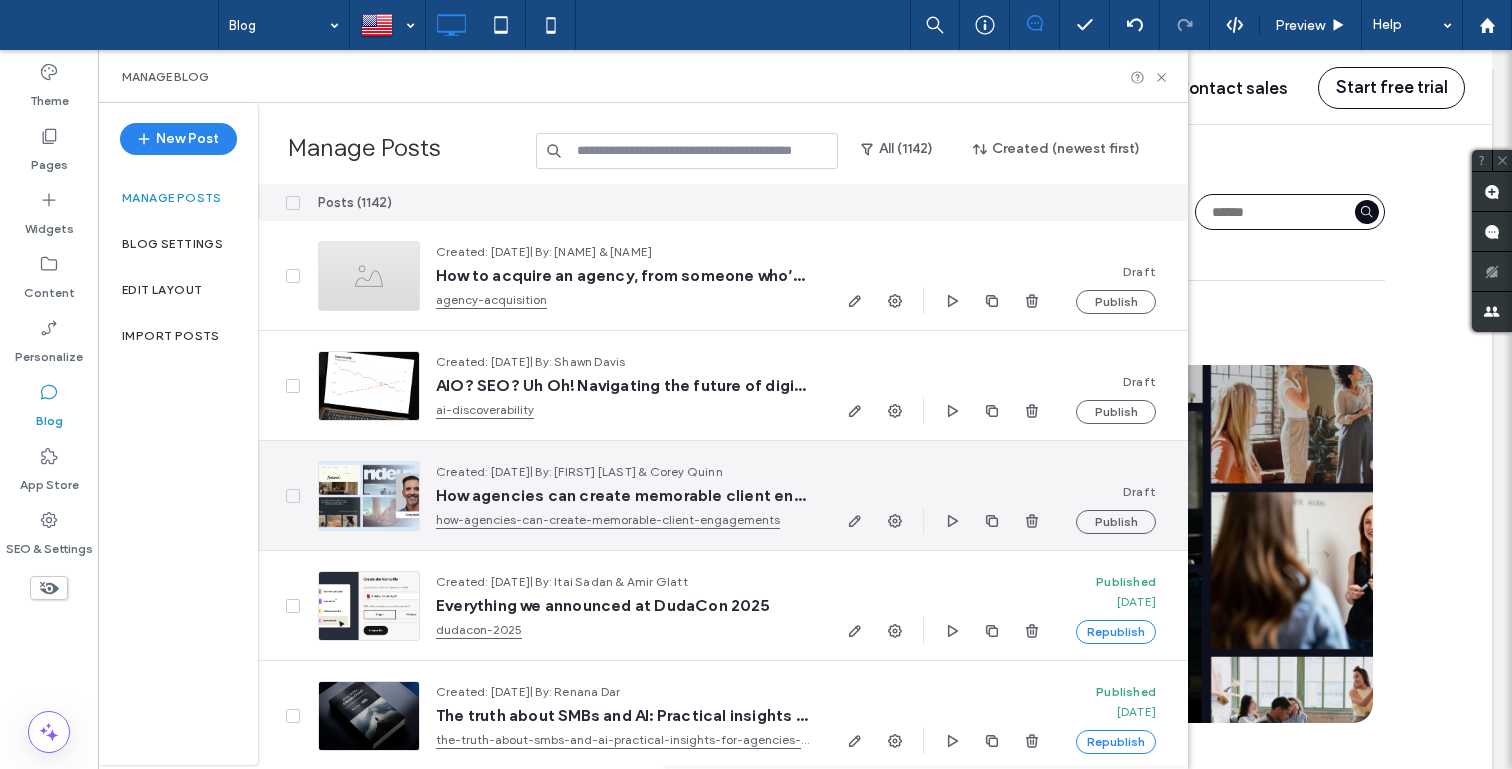 scroll, scrollTop: 13, scrollLeft: 0, axis: vertical 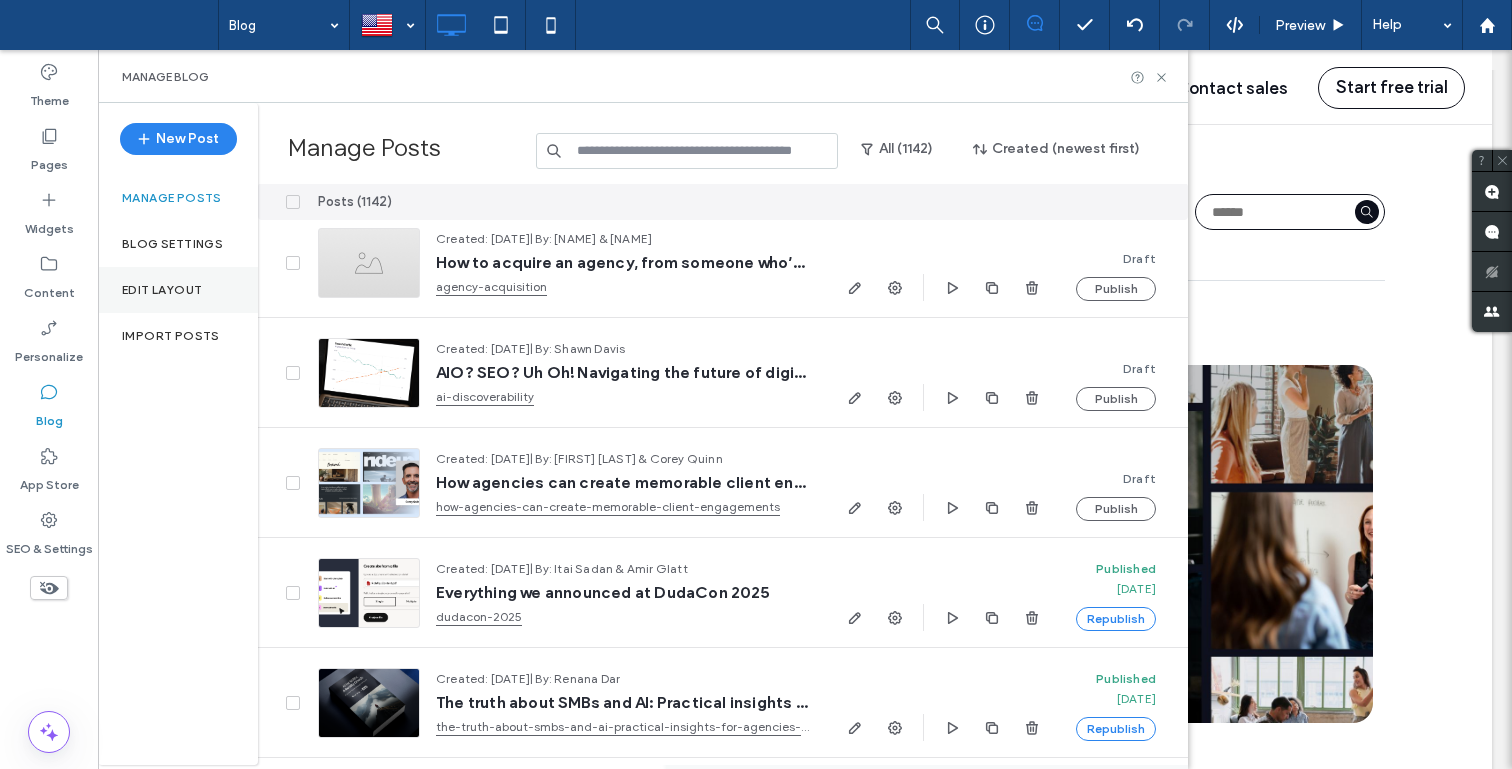click on "Edit Layout" at bounding box center (162, 290) 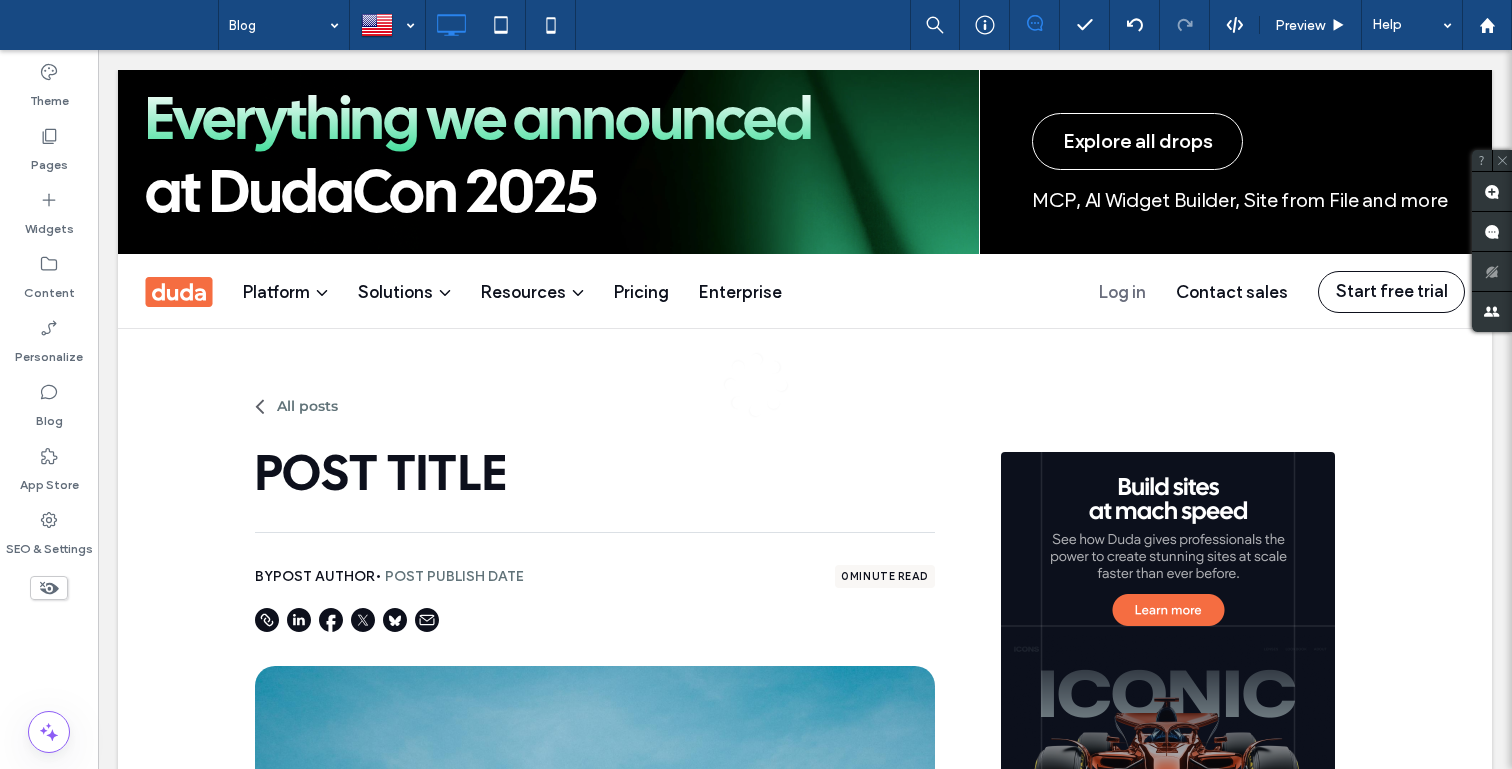 scroll, scrollTop: 0, scrollLeft: 0, axis: both 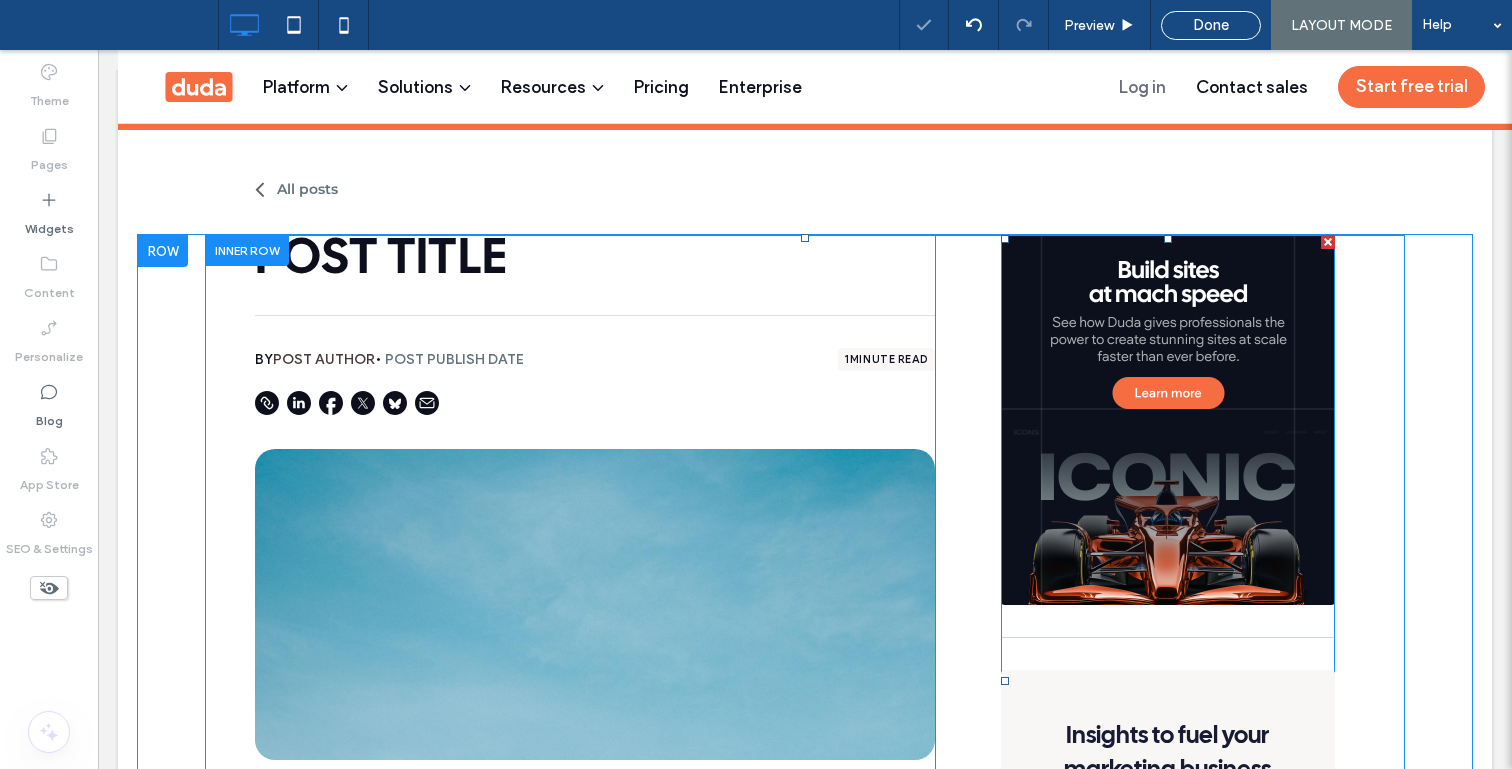 click at bounding box center (1168, 681) 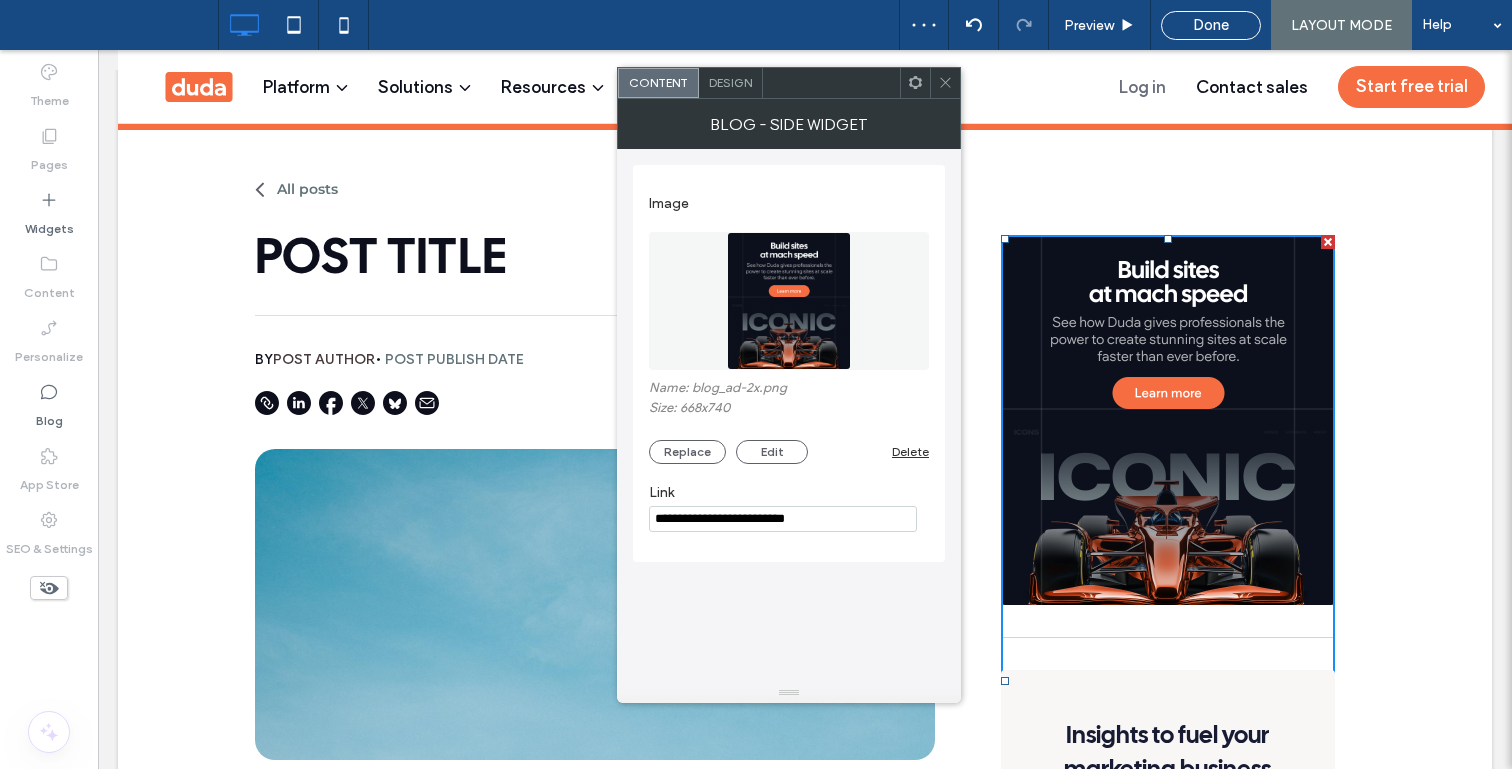 click on "**********" at bounding box center [789, 416] 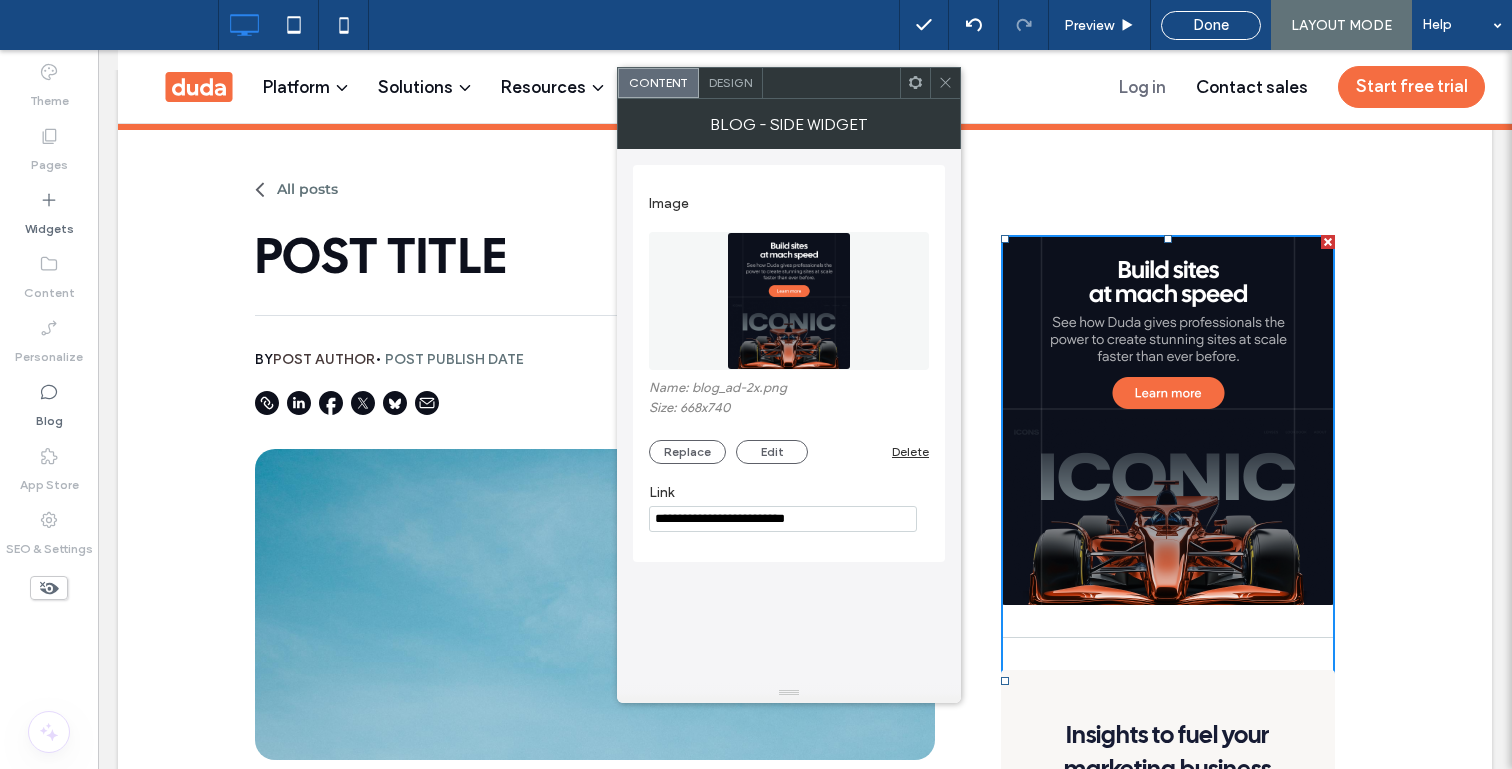 click on "Design" at bounding box center (730, 82) 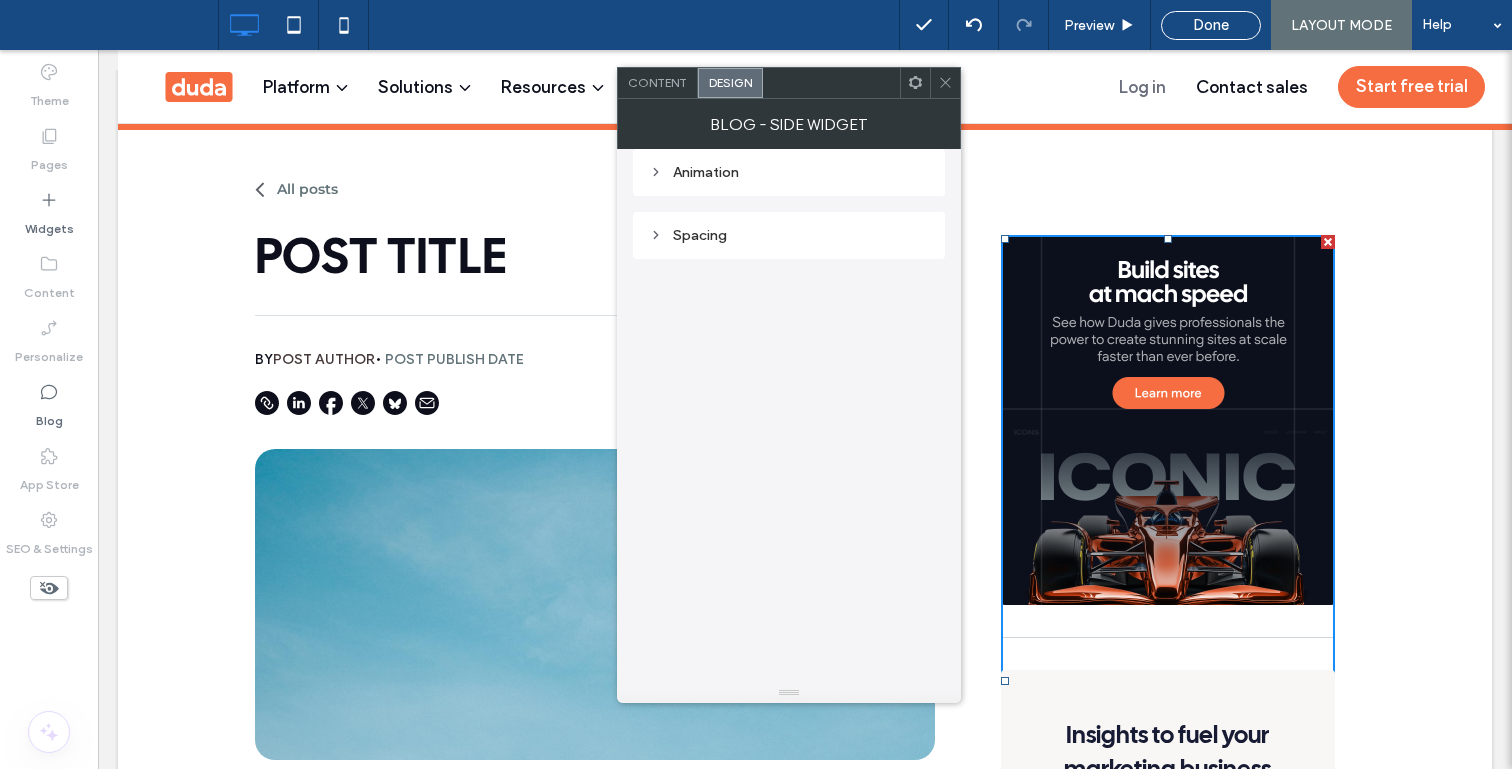 click on "Content" at bounding box center (657, 82) 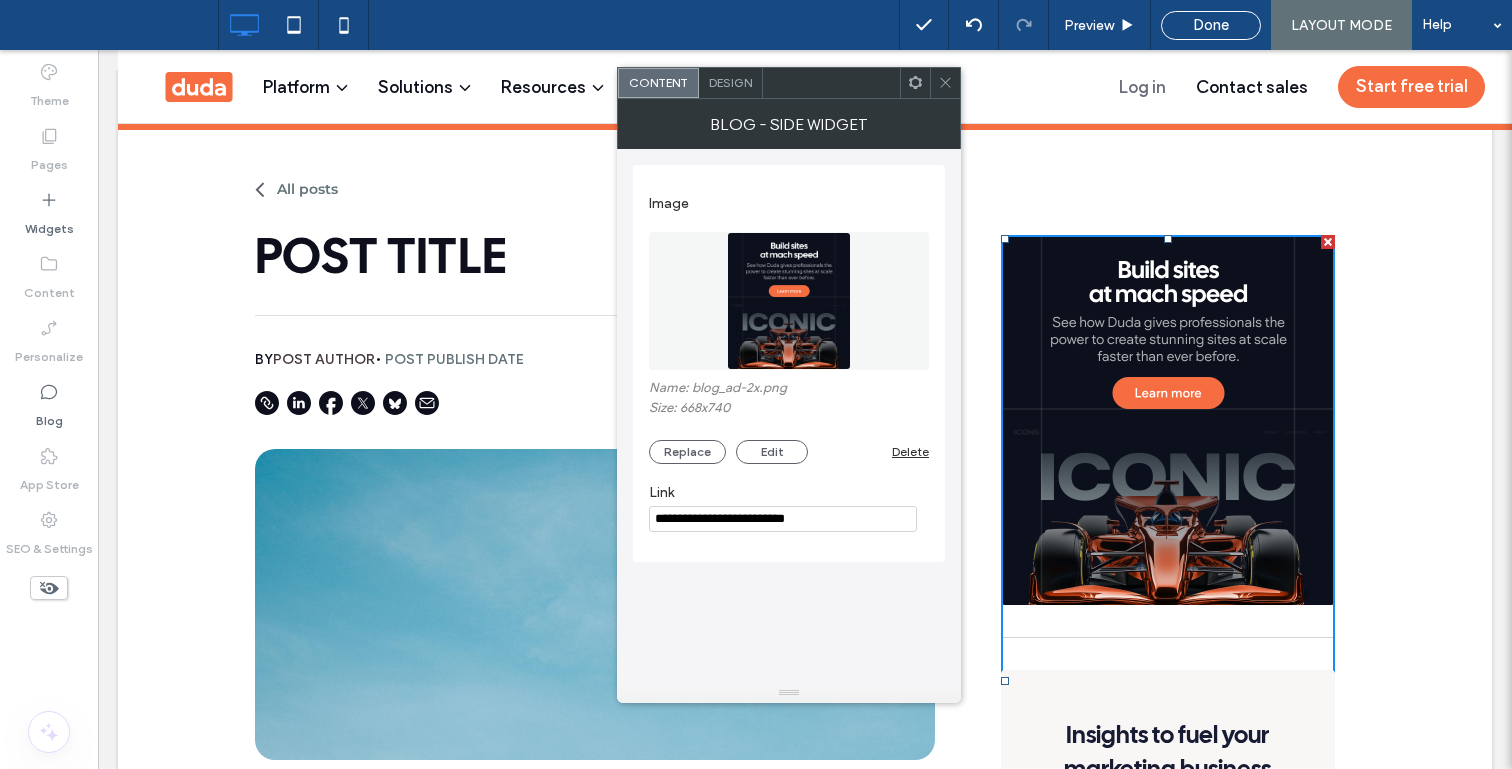 click 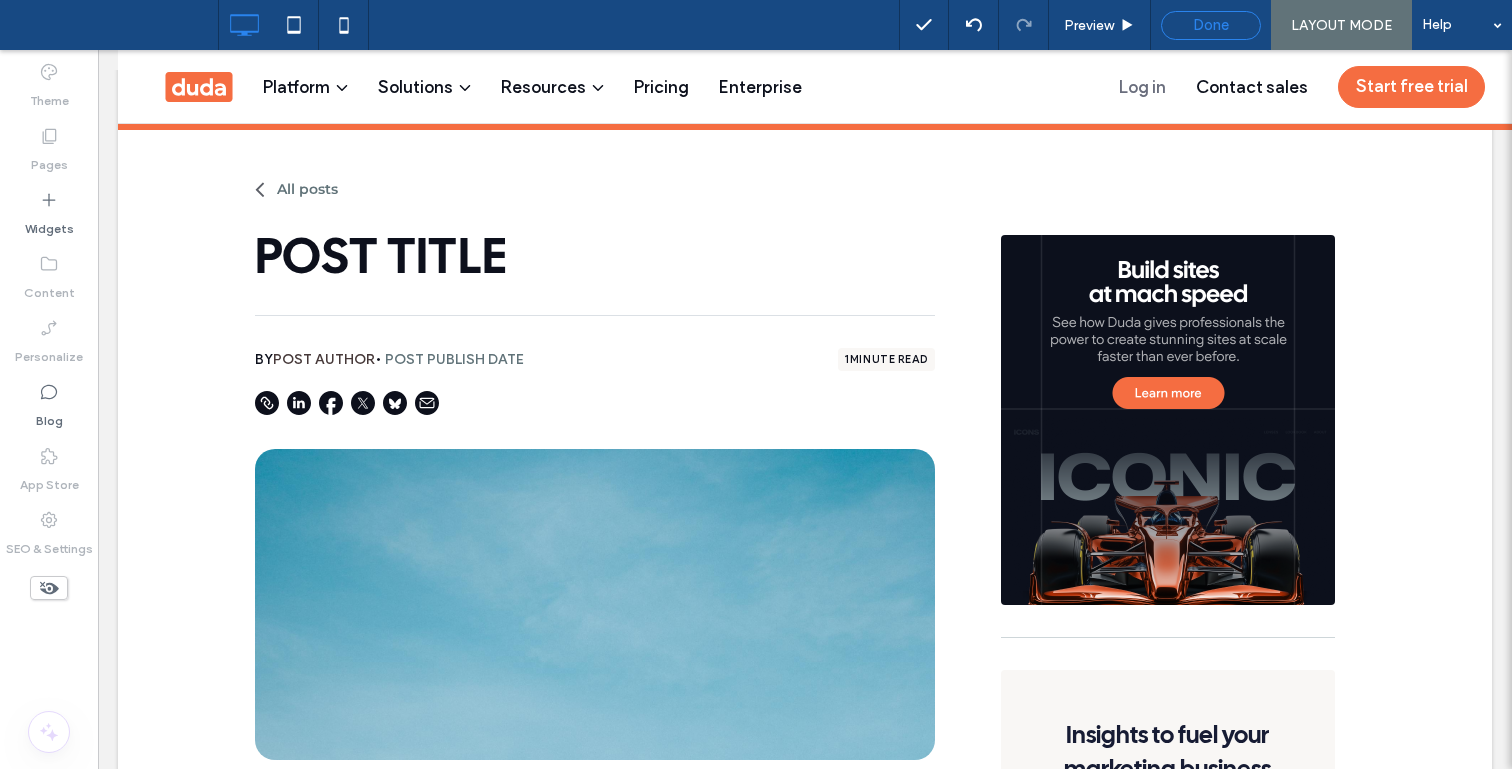 click on "Done" at bounding box center [1211, 25] 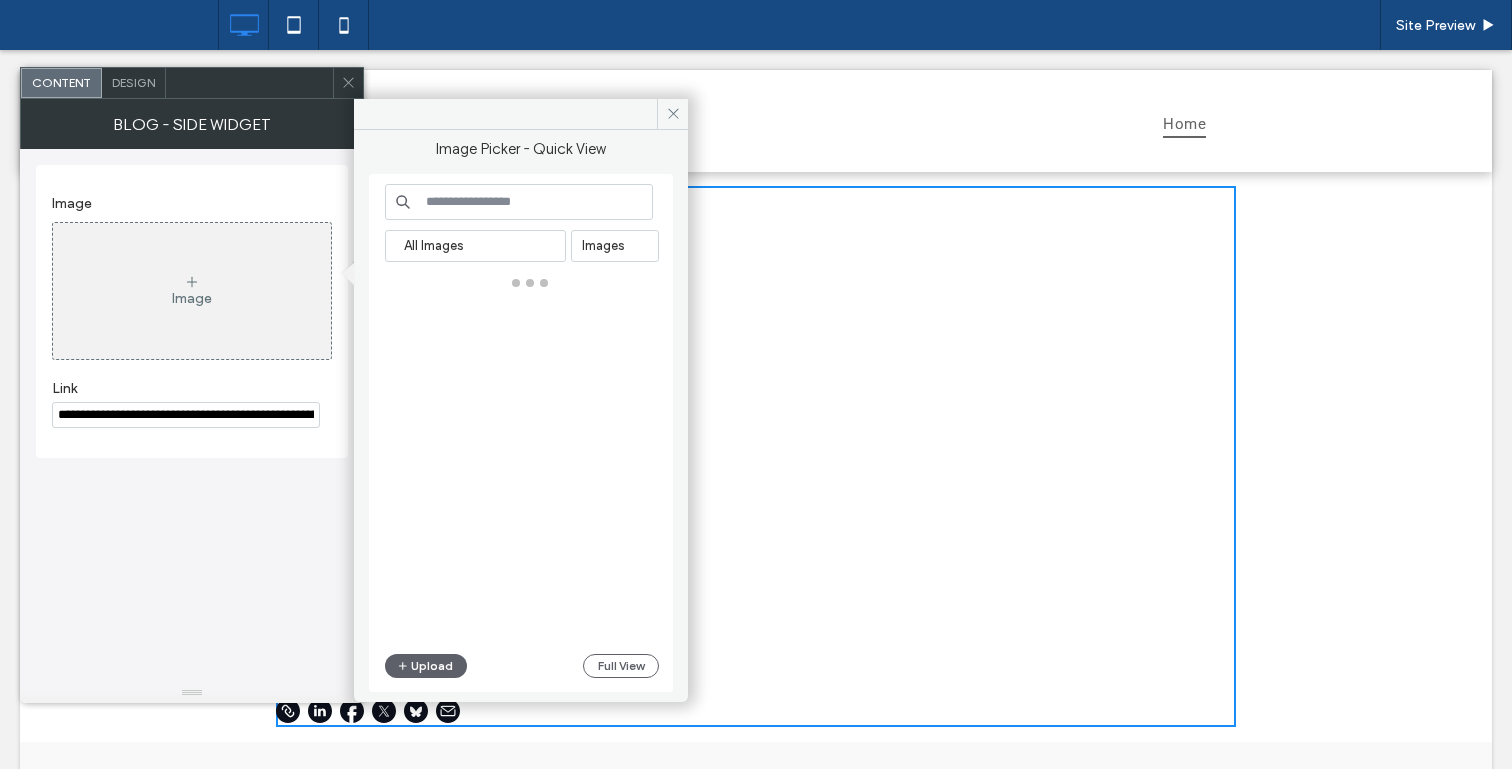 scroll, scrollTop: 0, scrollLeft: 0, axis: both 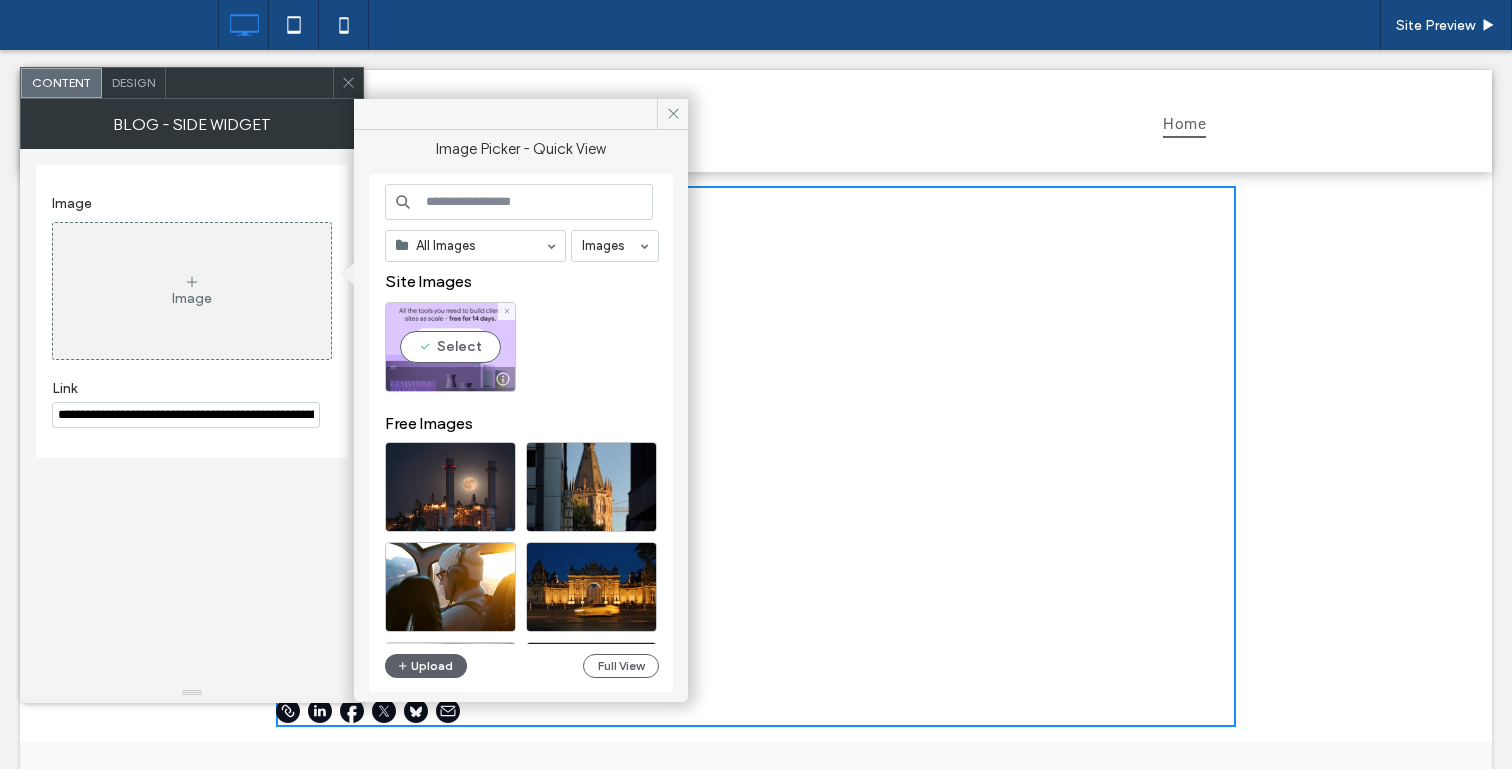 click on "Select" at bounding box center (450, 347) 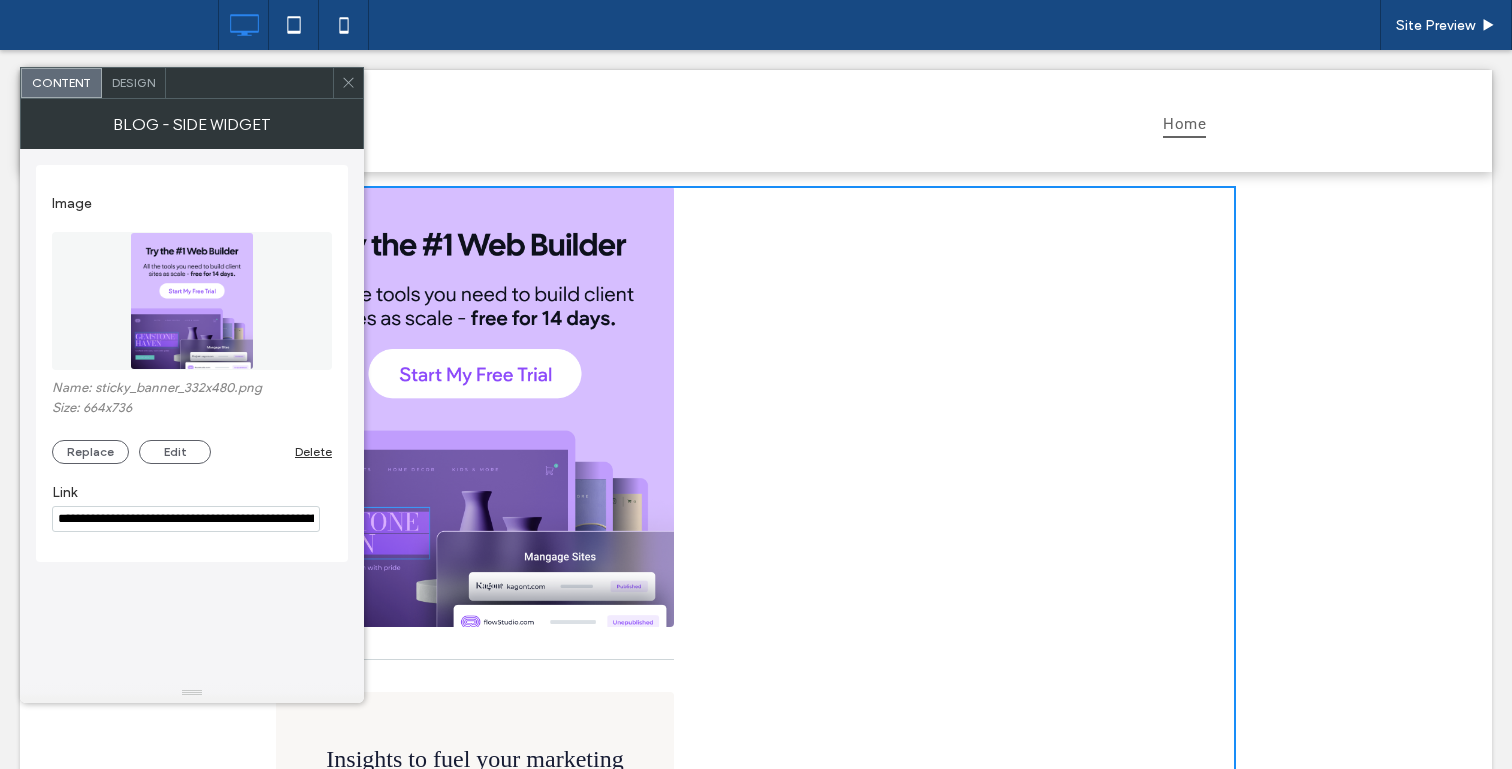 scroll, scrollTop: 0, scrollLeft: 107, axis: horizontal 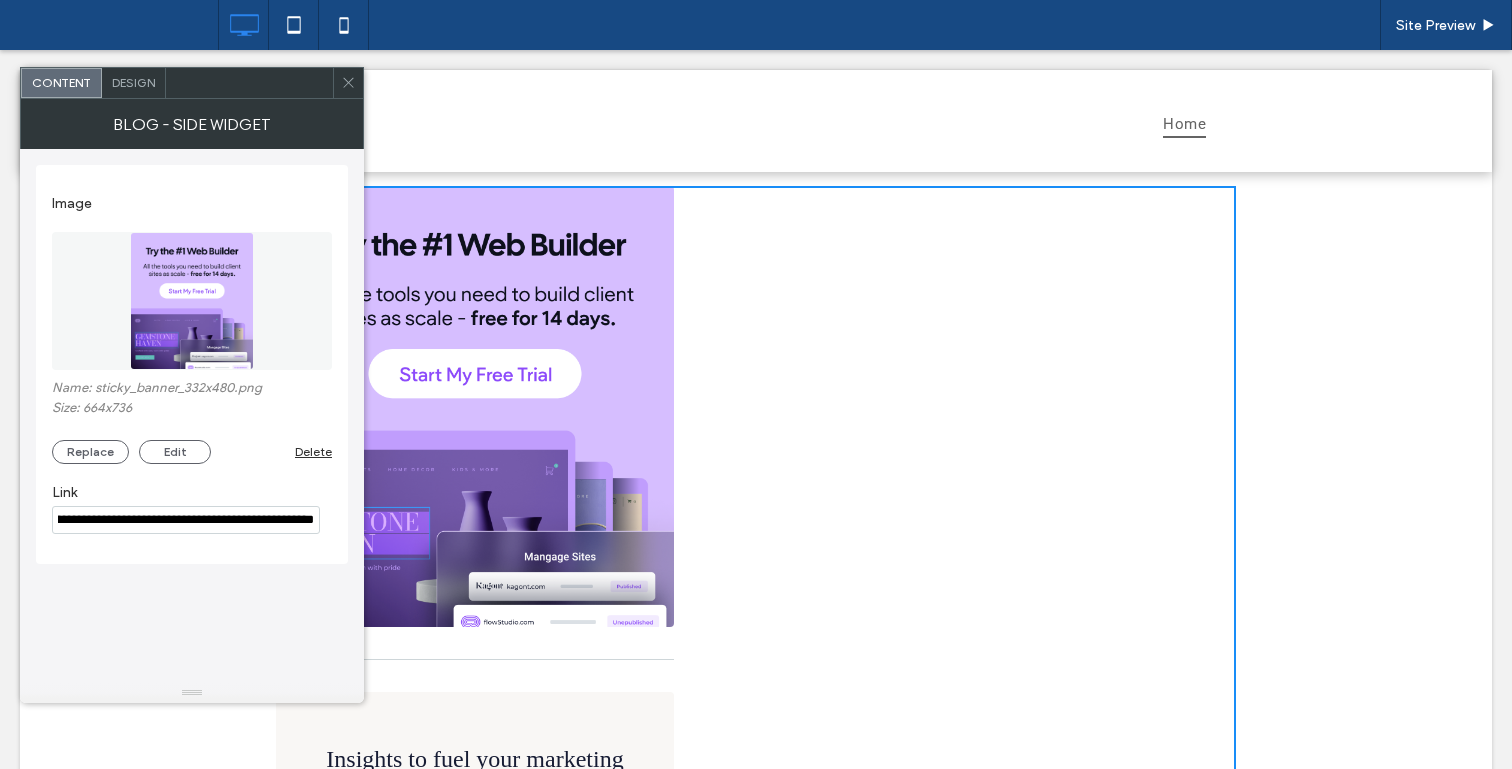 drag, startPoint x: 191, startPoint y: 576, endPoint x: 588, endPoint y: 534, distance: 399.21548 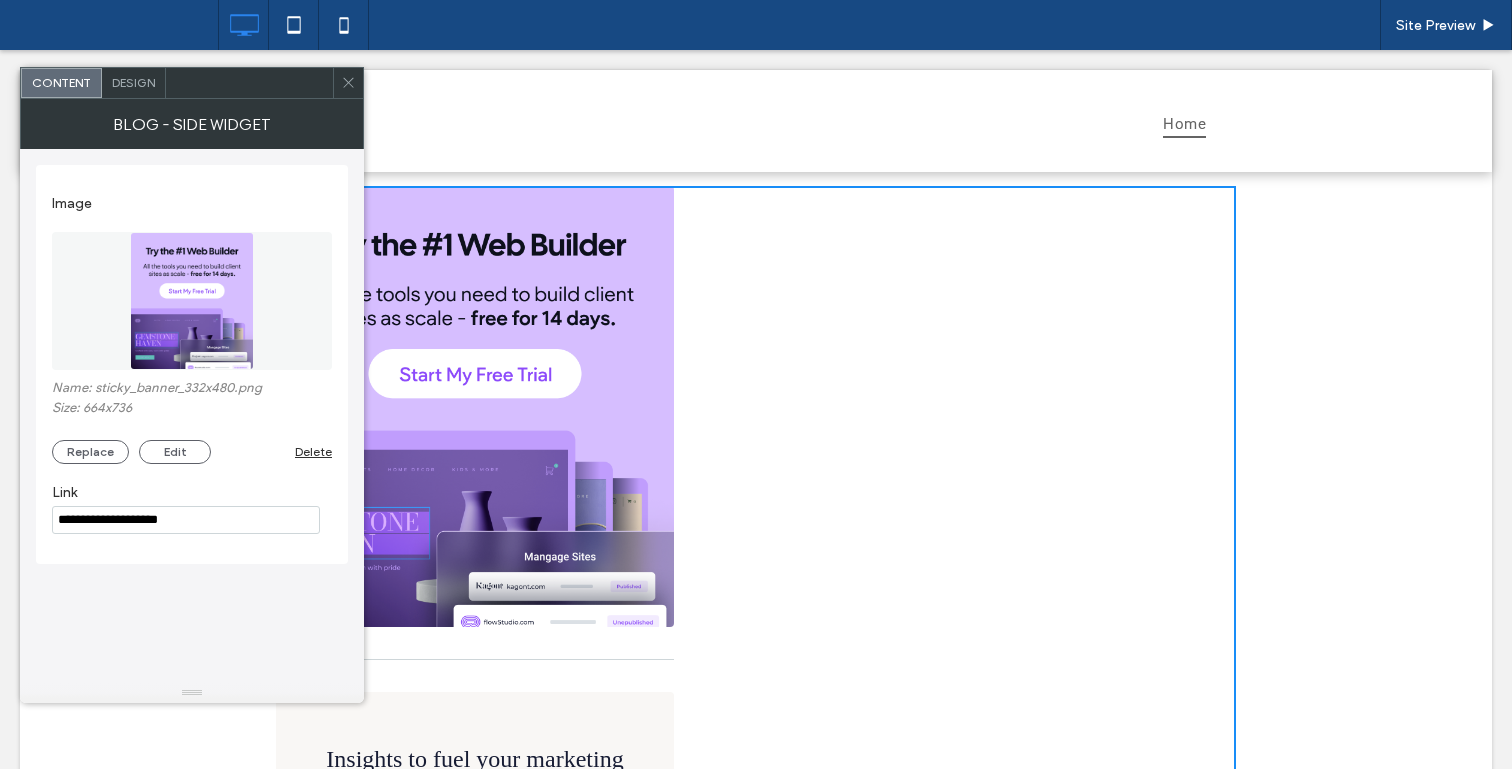 scroll, scrollTop: 0, scrollLeft: 0, axis: both 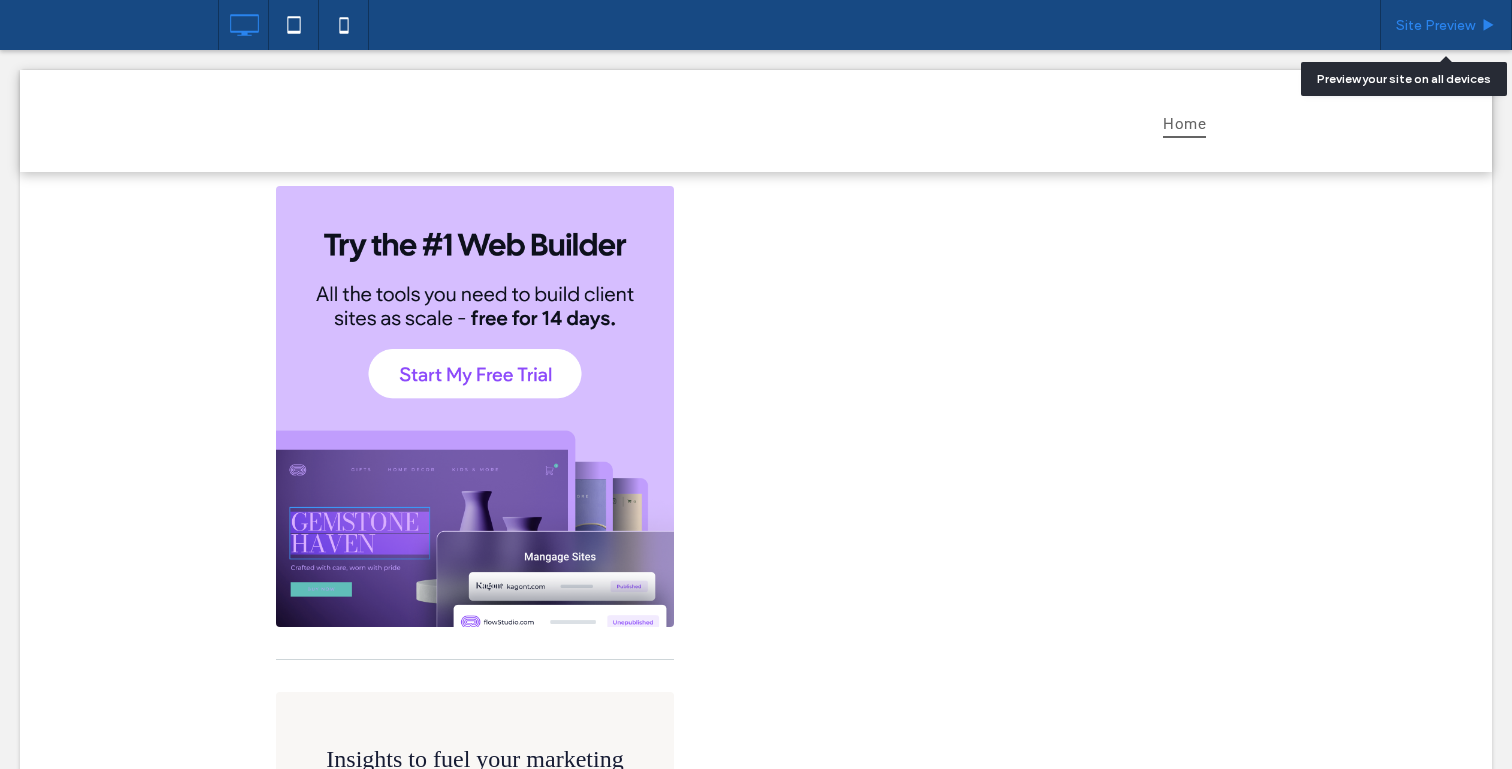 click on "Site Preview" at bounding box center [1435, 25] 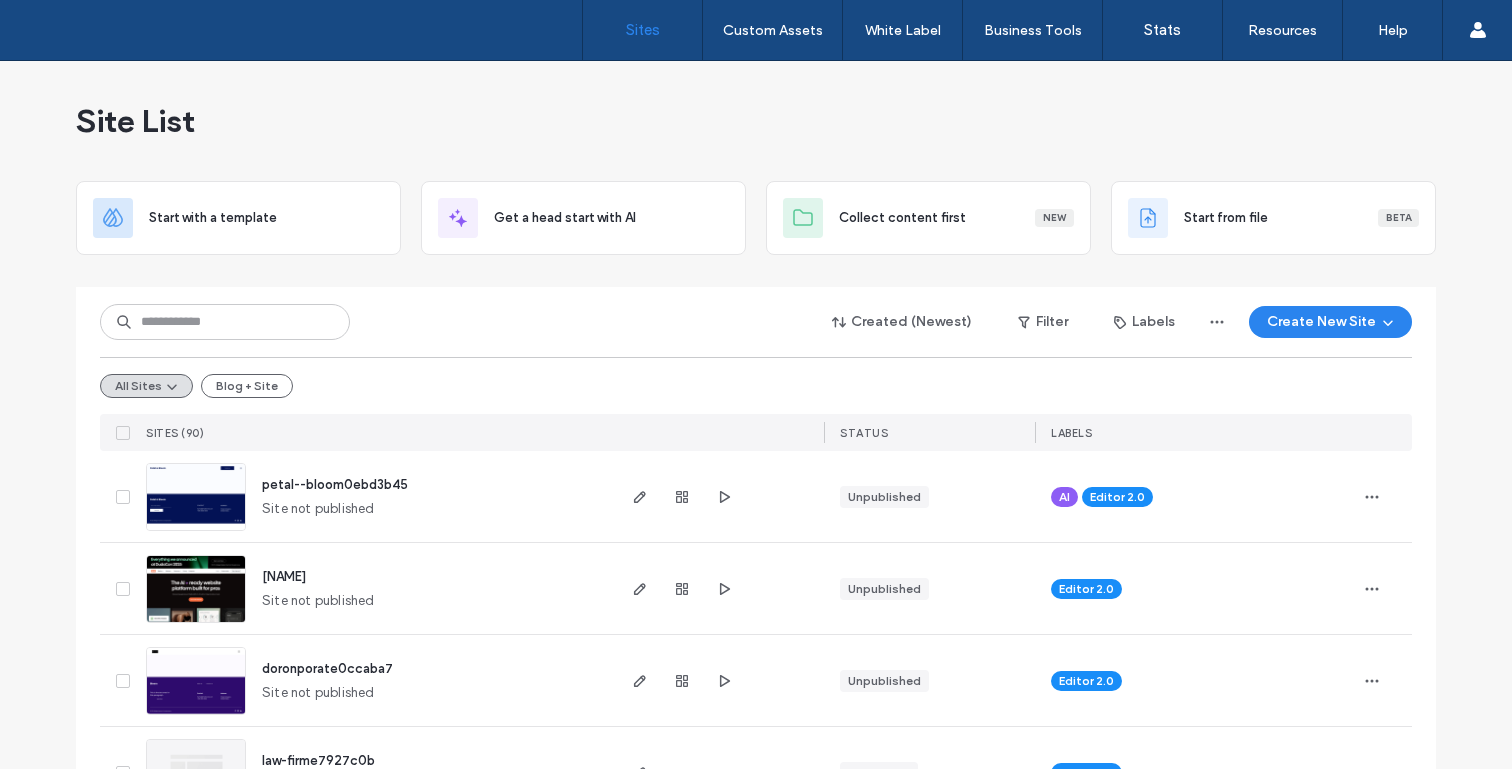 scroll, scrollTop: 0, scrollLeft: 0, axis: both 